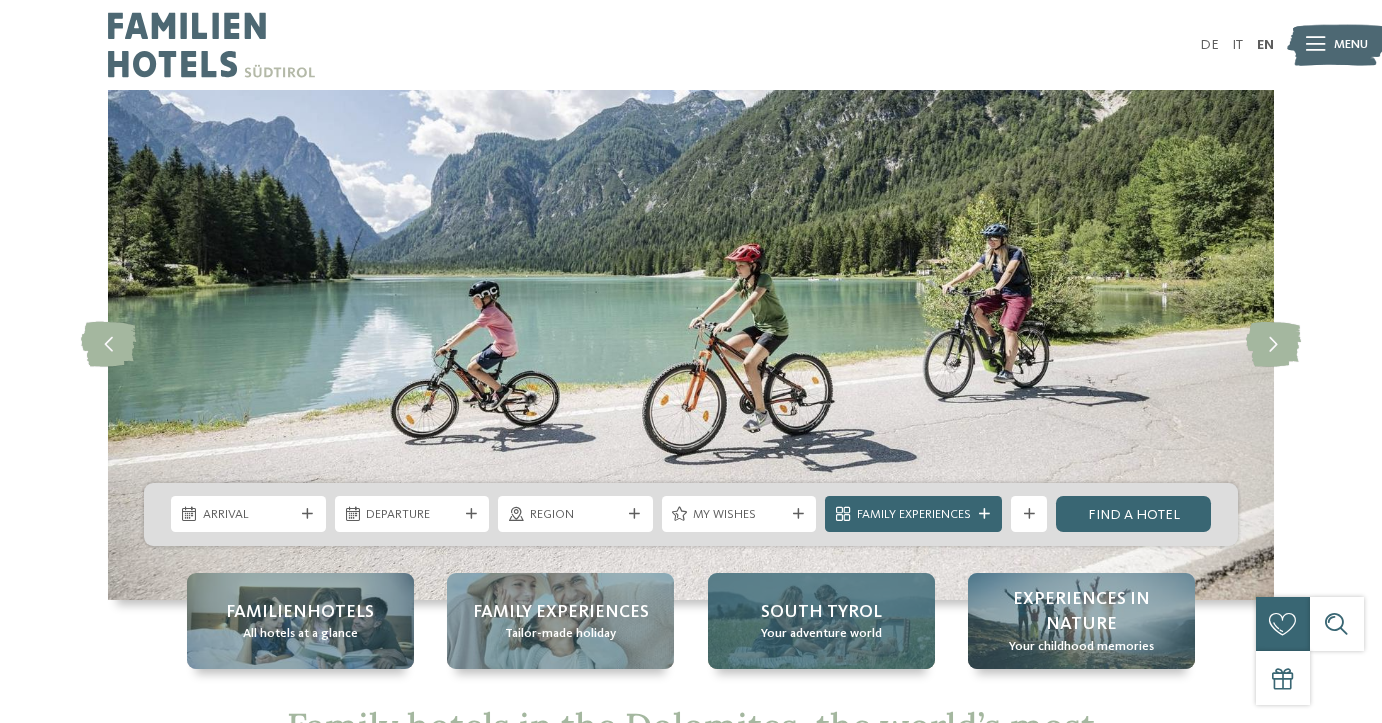 scroll, scrollTop: 0, scrollLeft: 0, axis: both 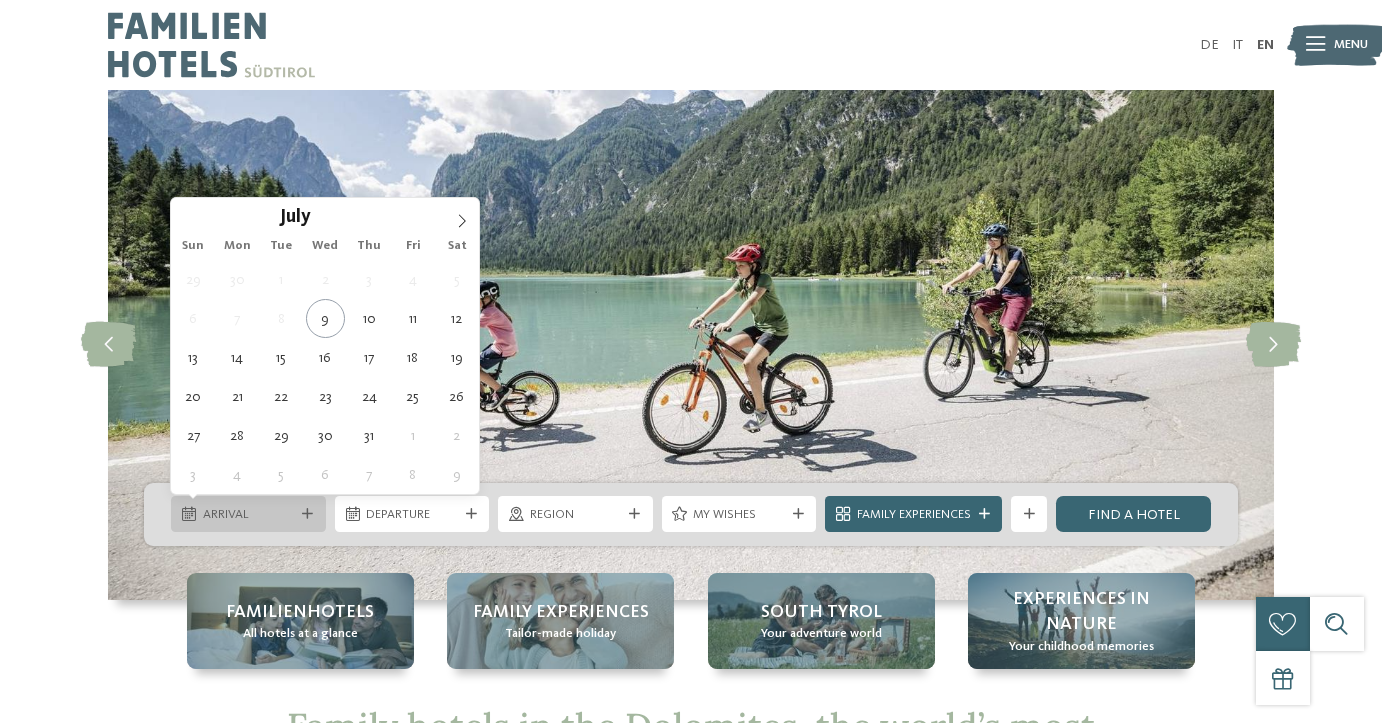 click at bounding box center [307, 514] 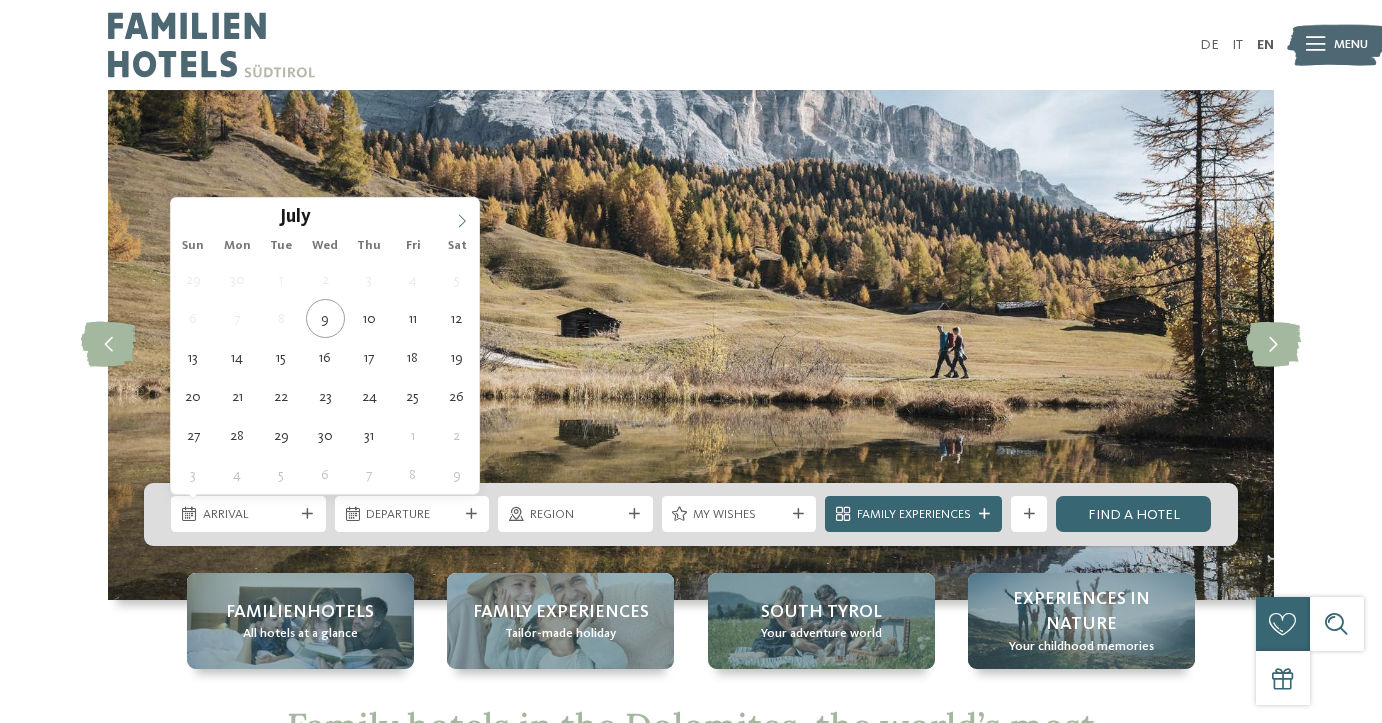 click 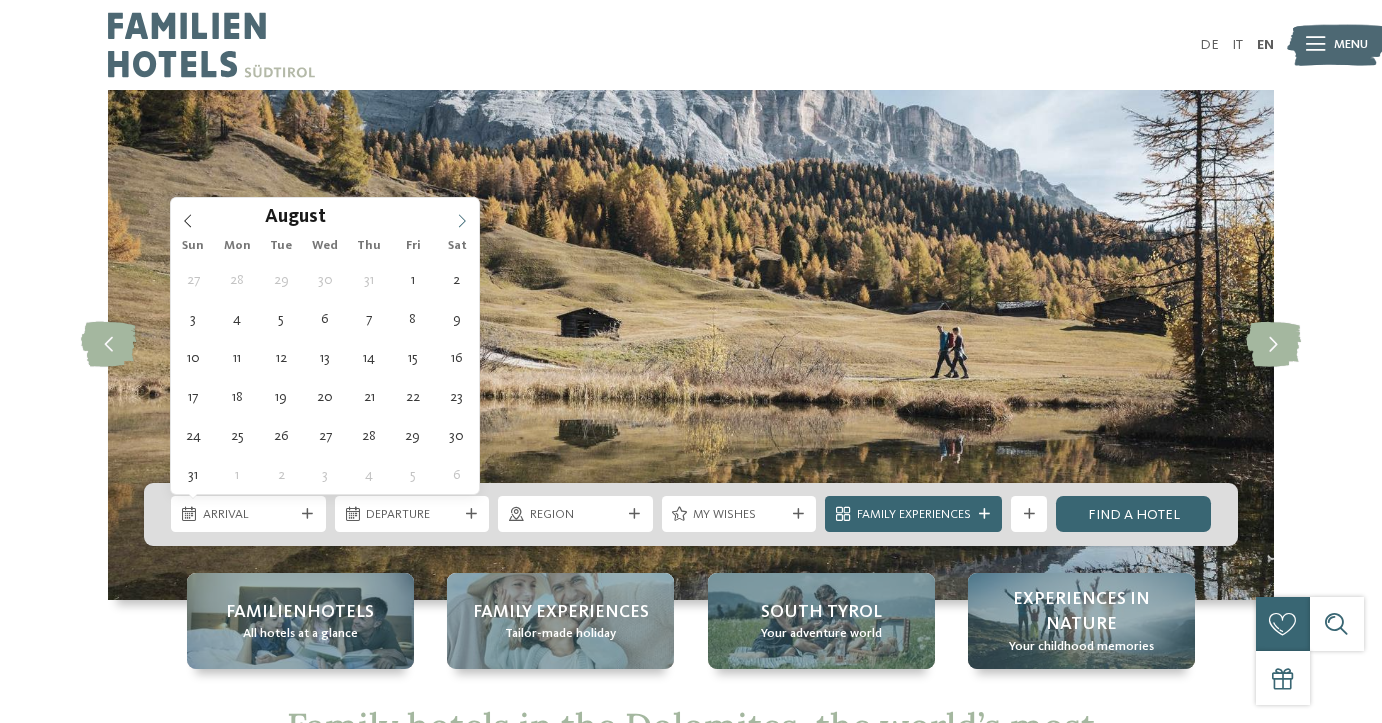 click 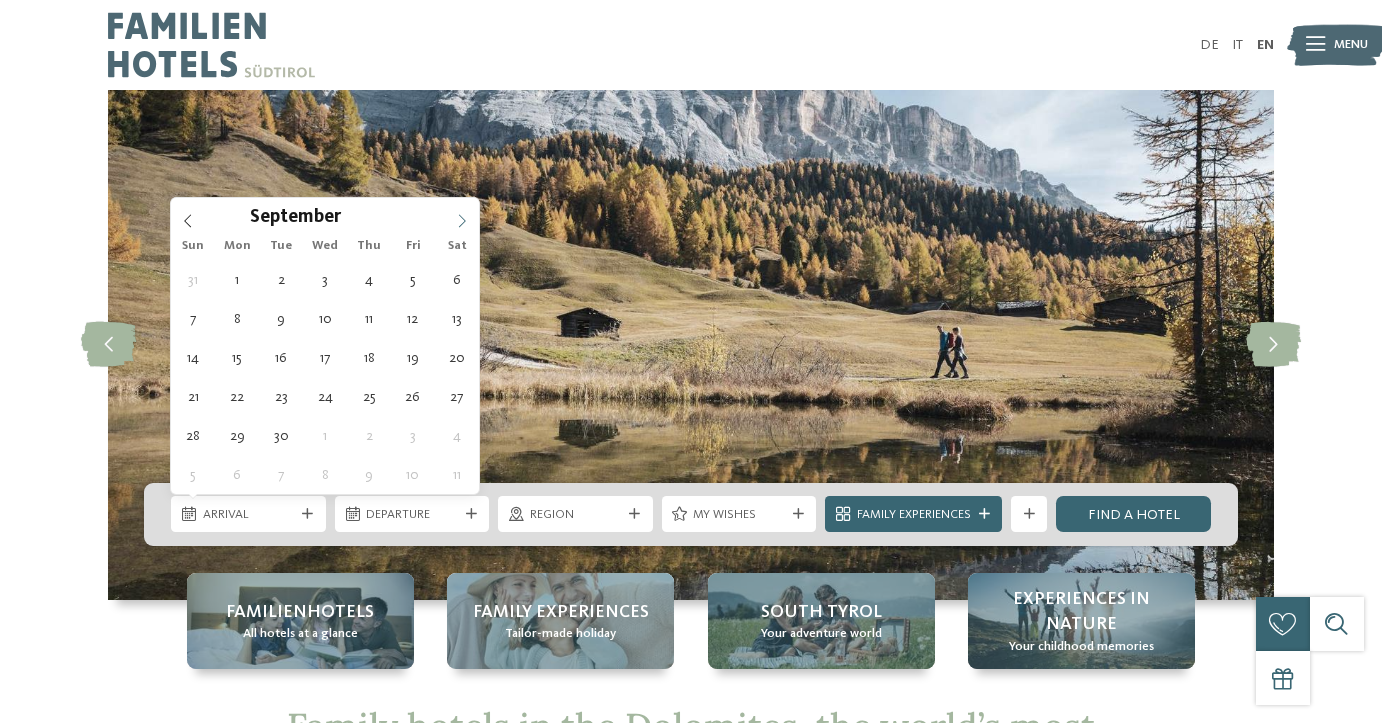 click 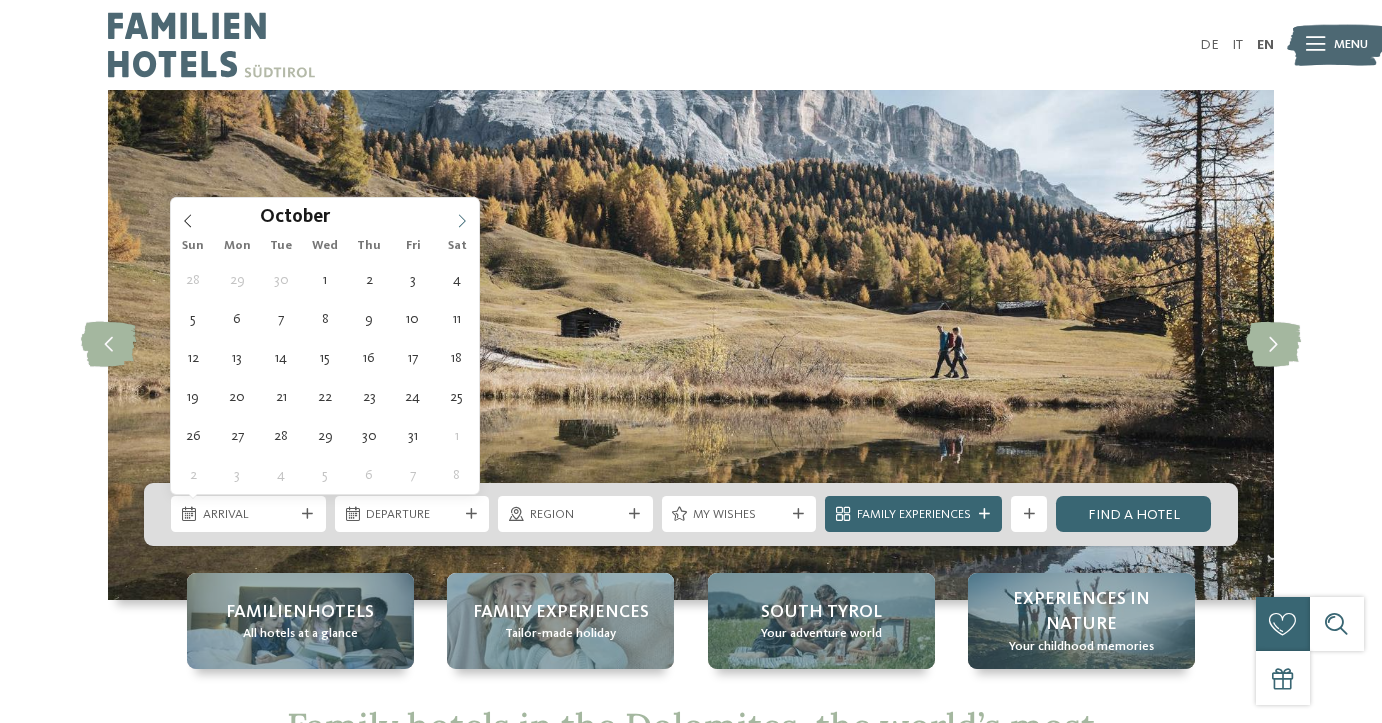 click 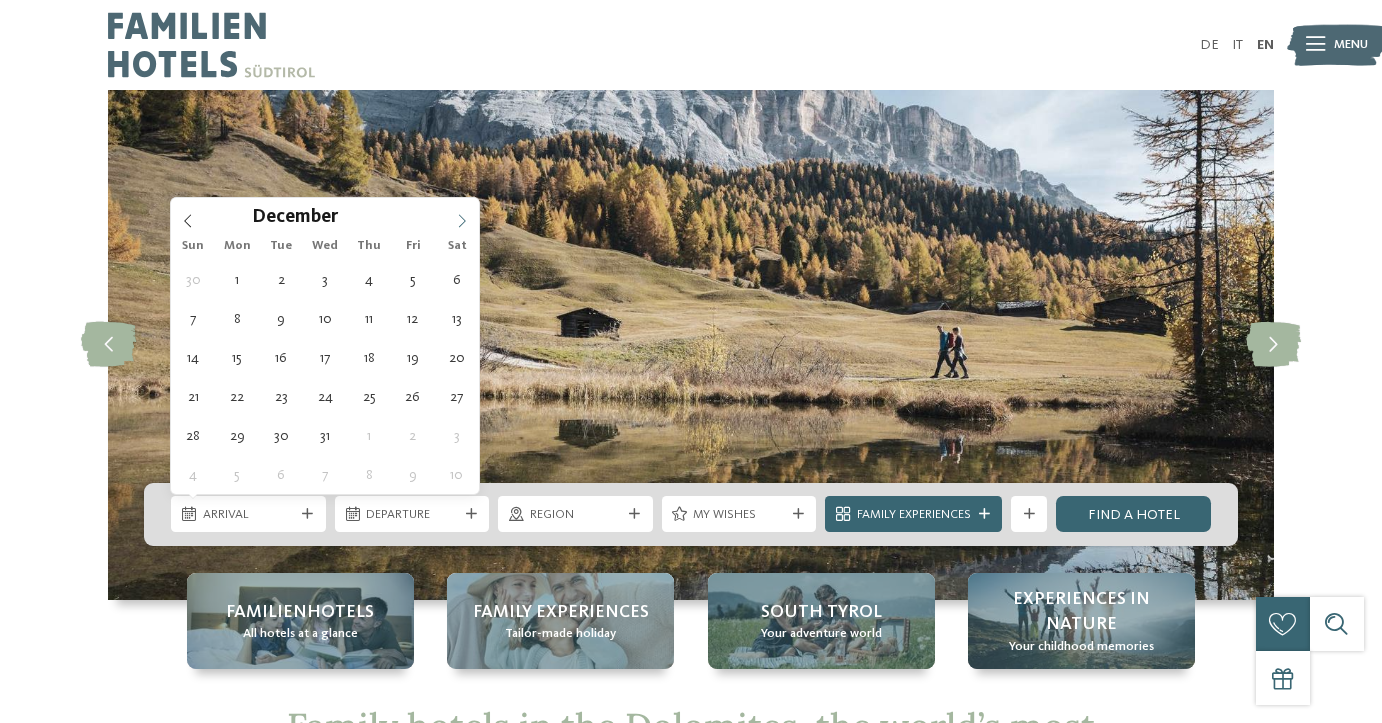 click 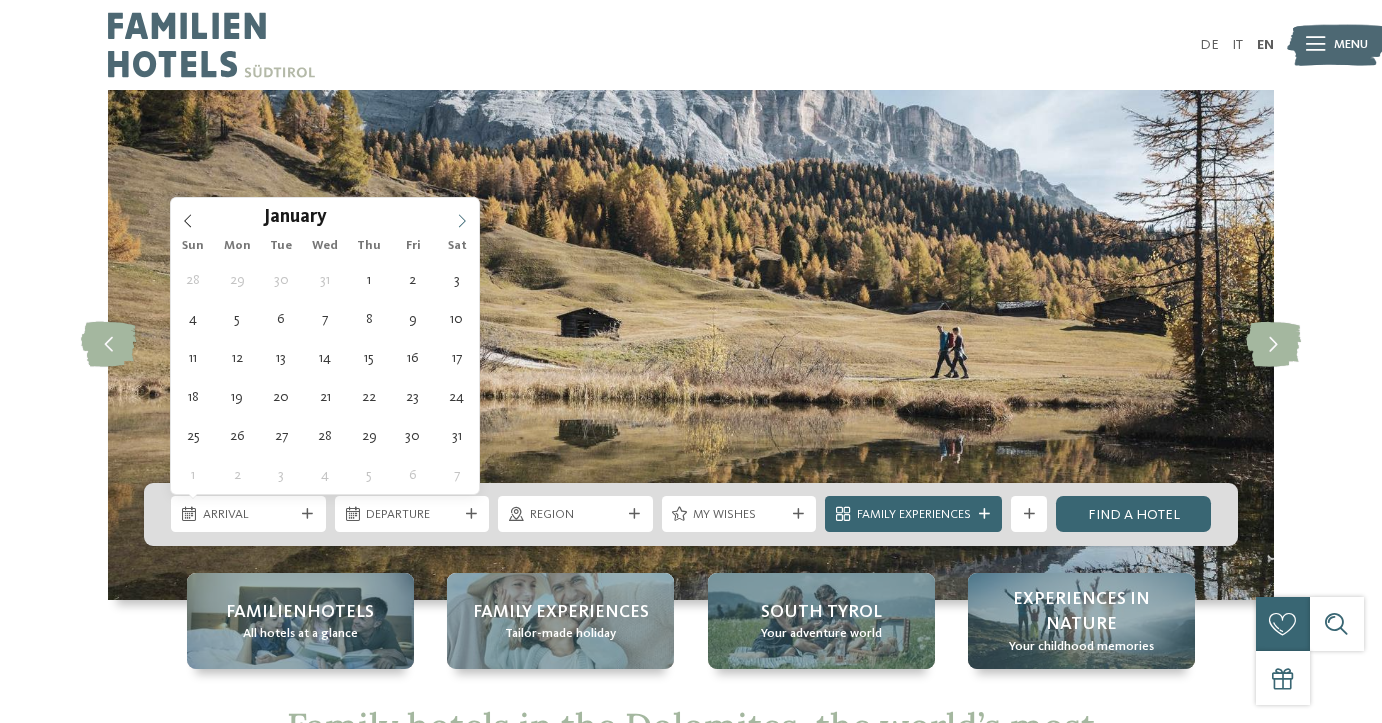 click 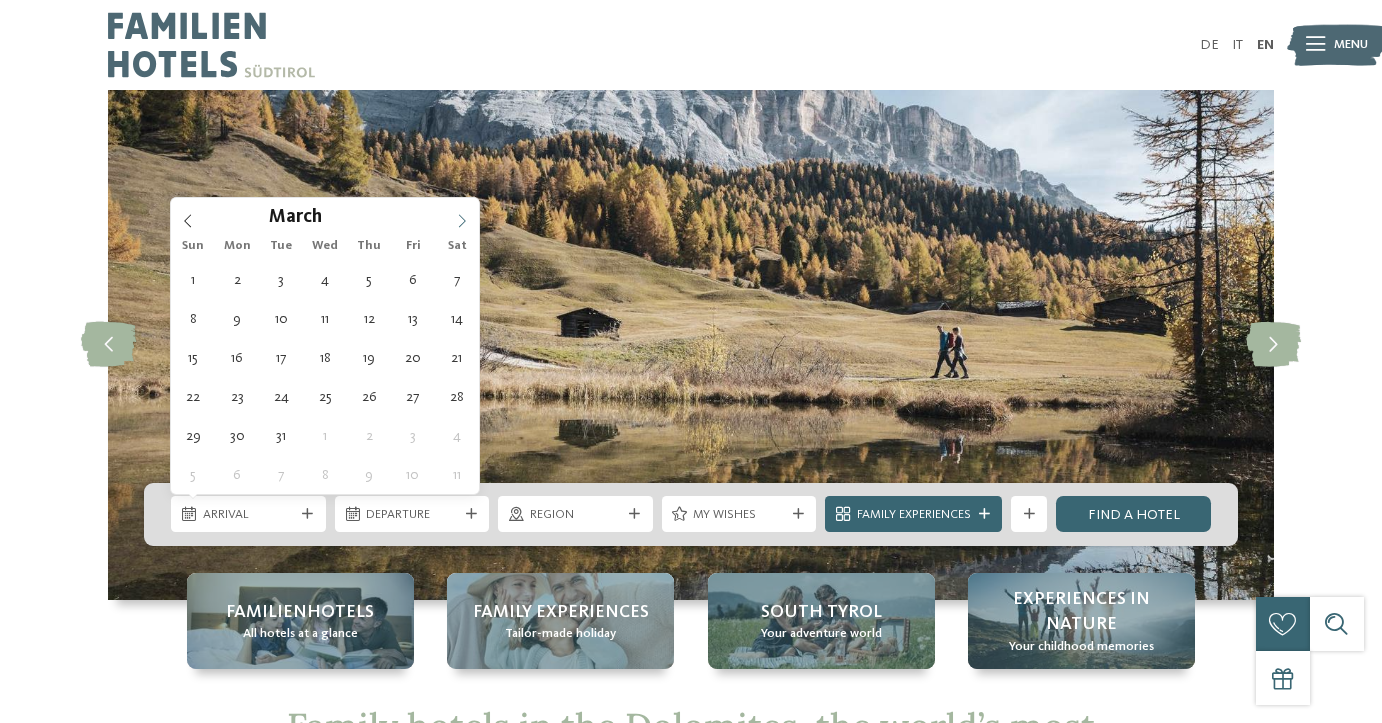 click 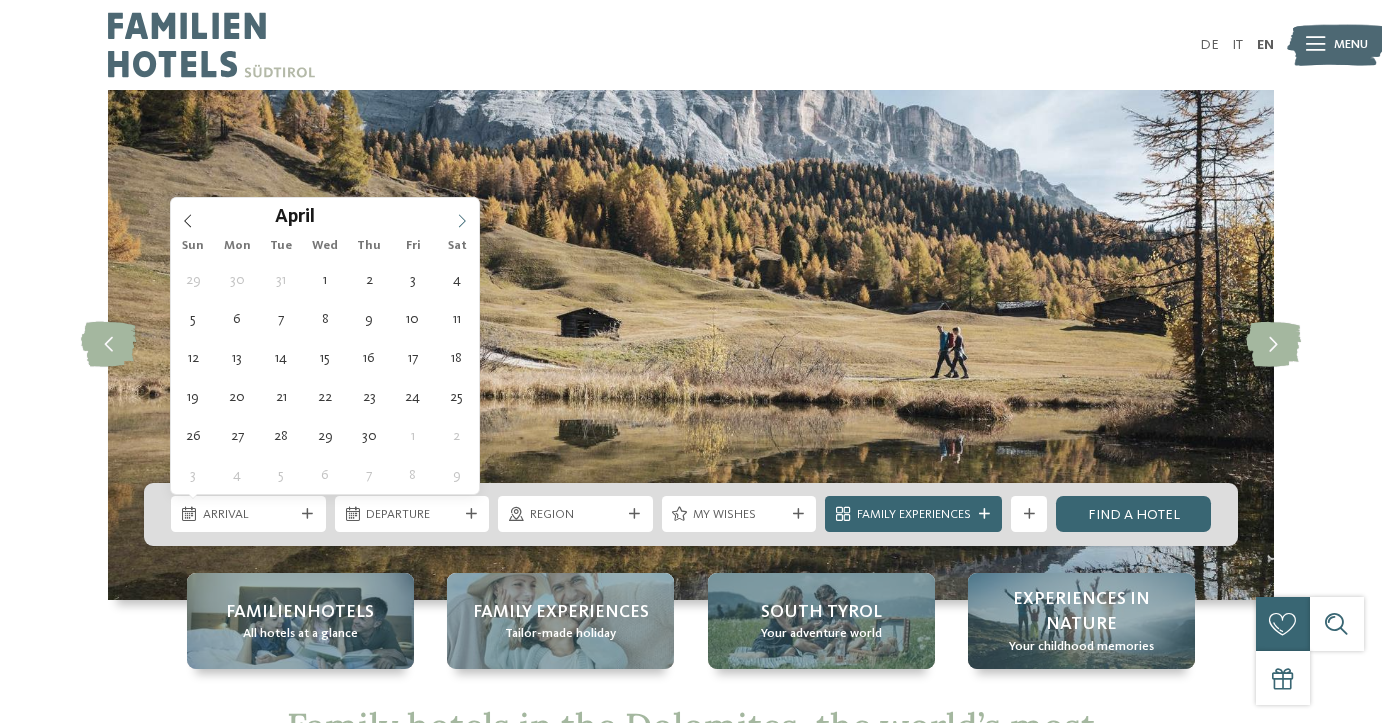 click 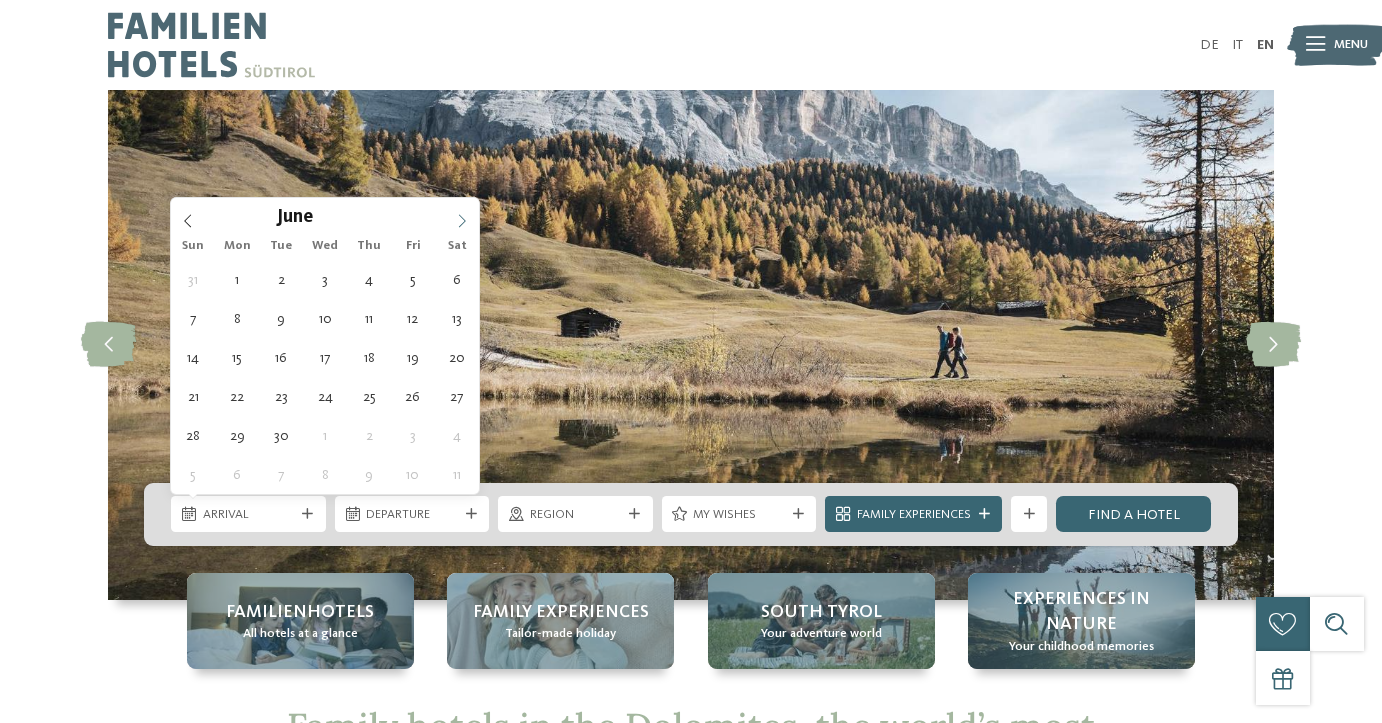 click 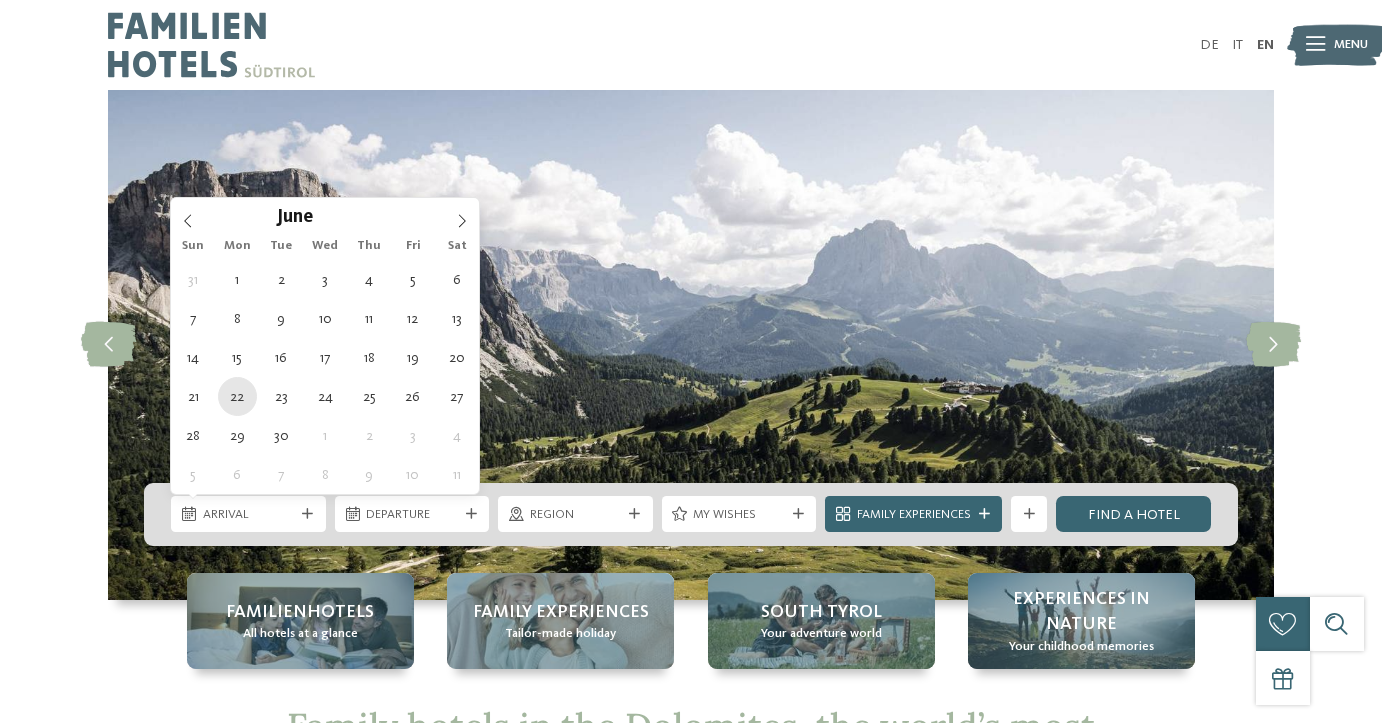 type on "22.06.2026" 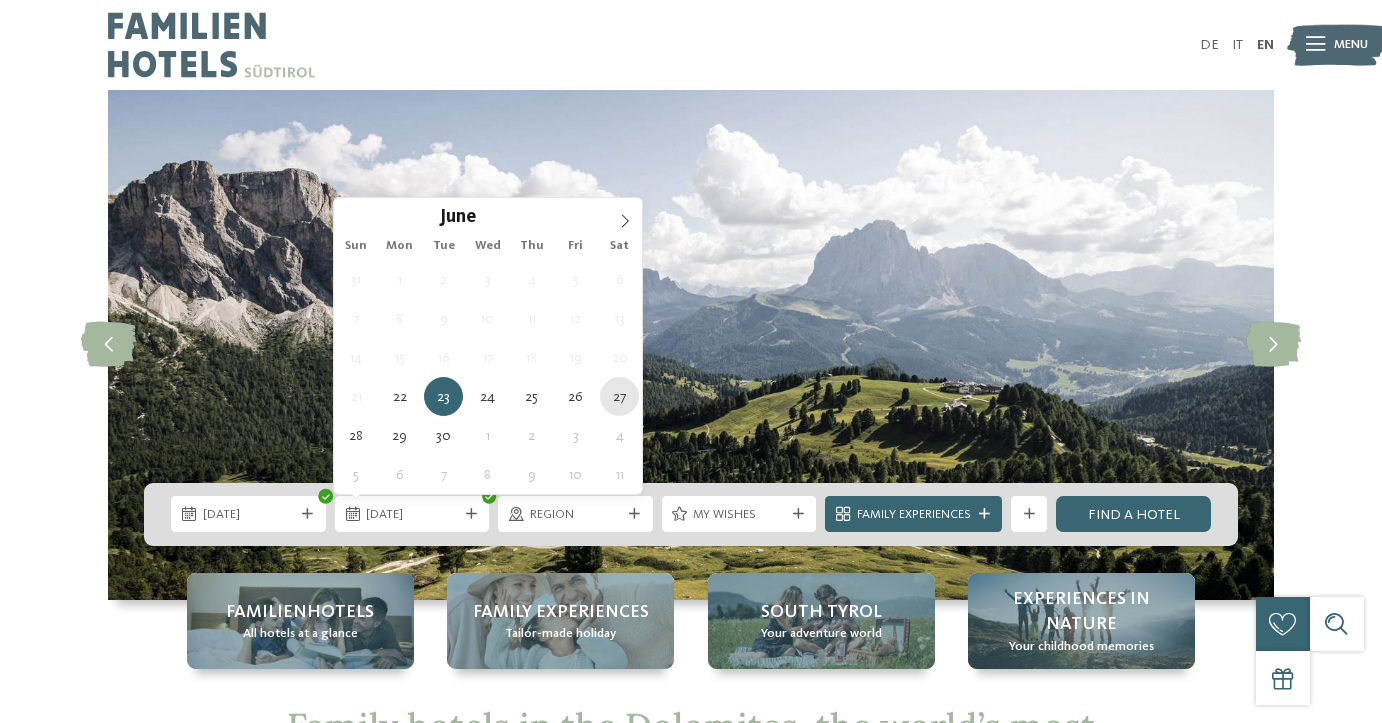 type on "27.06.2026" 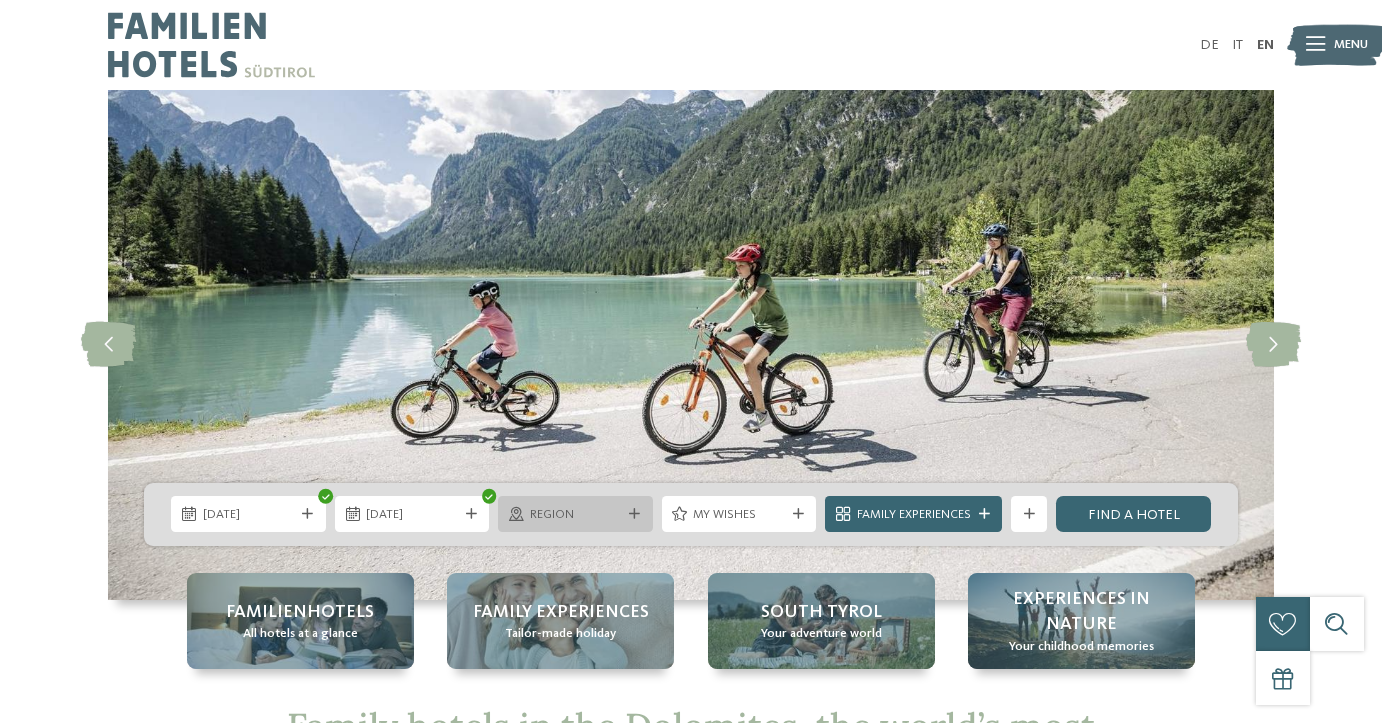 click at bounding box center (634, 514) 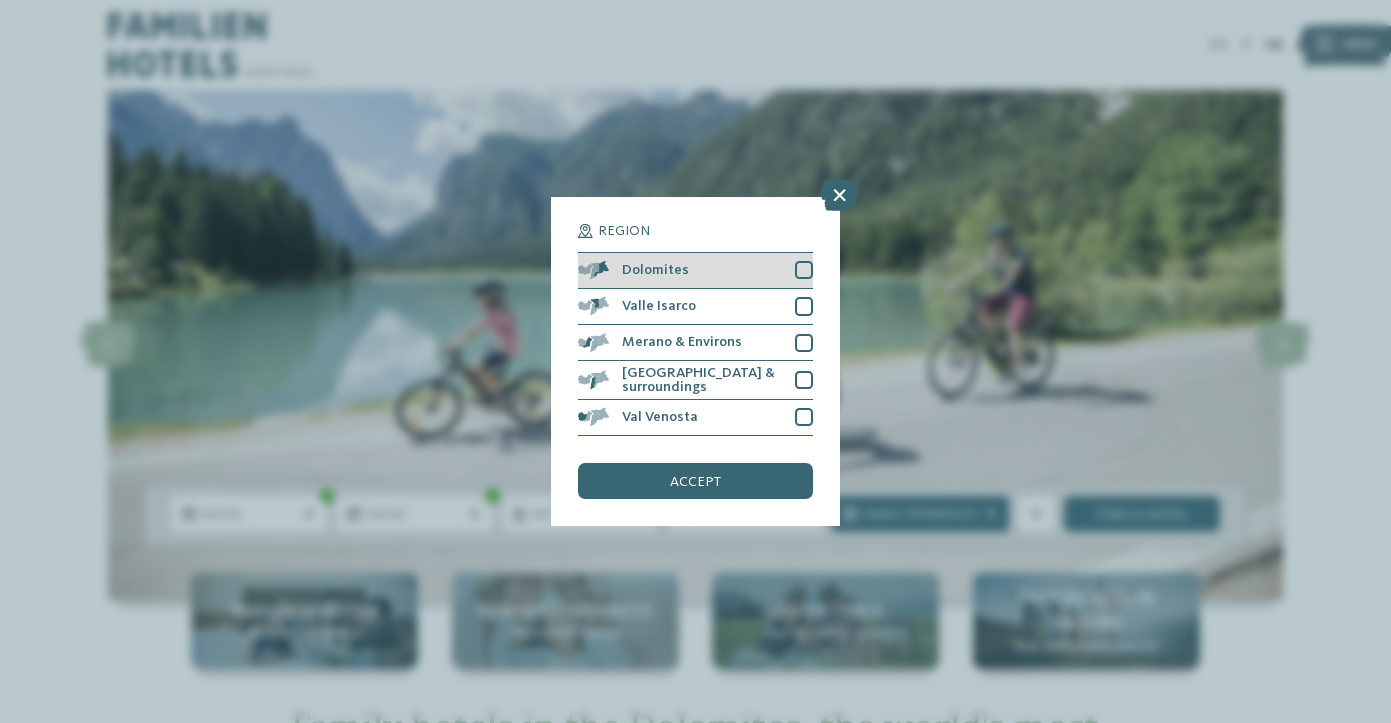 click at bounding box center (804, 270) 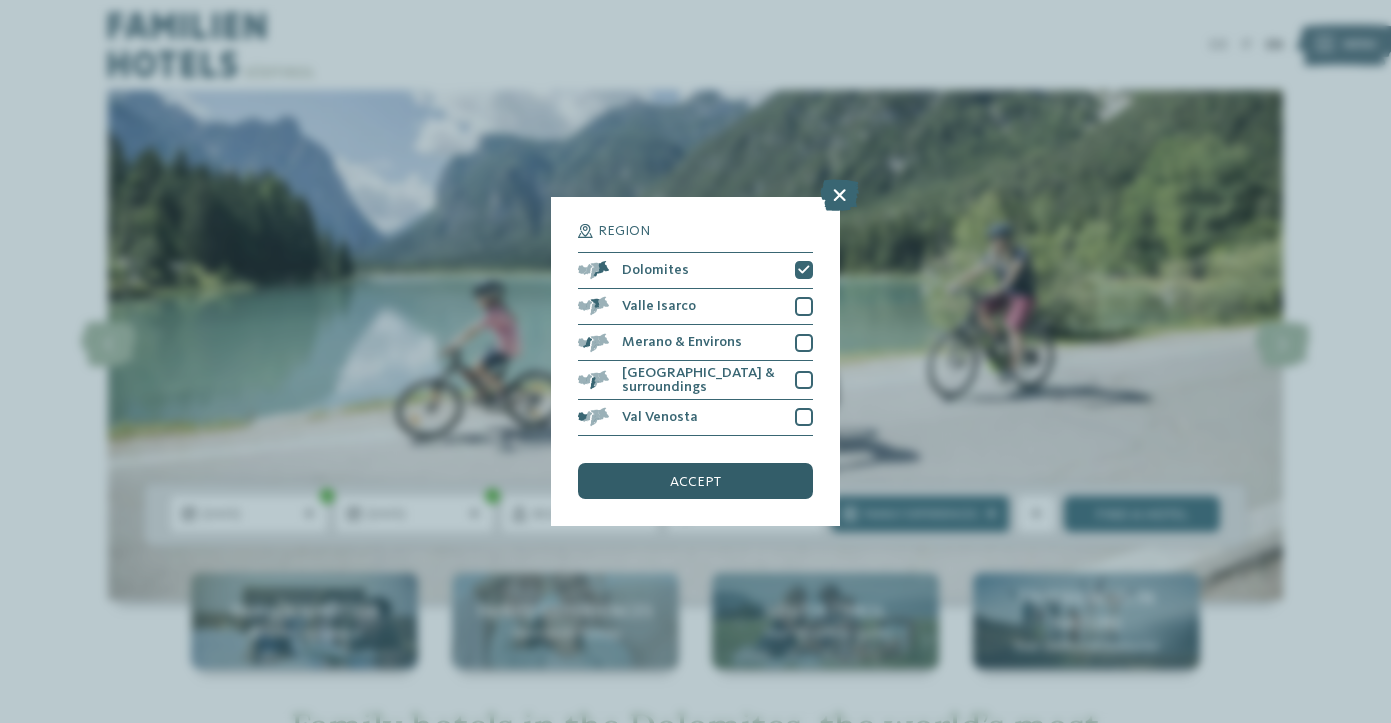 click on "accept" at bounding box center [695, 482] 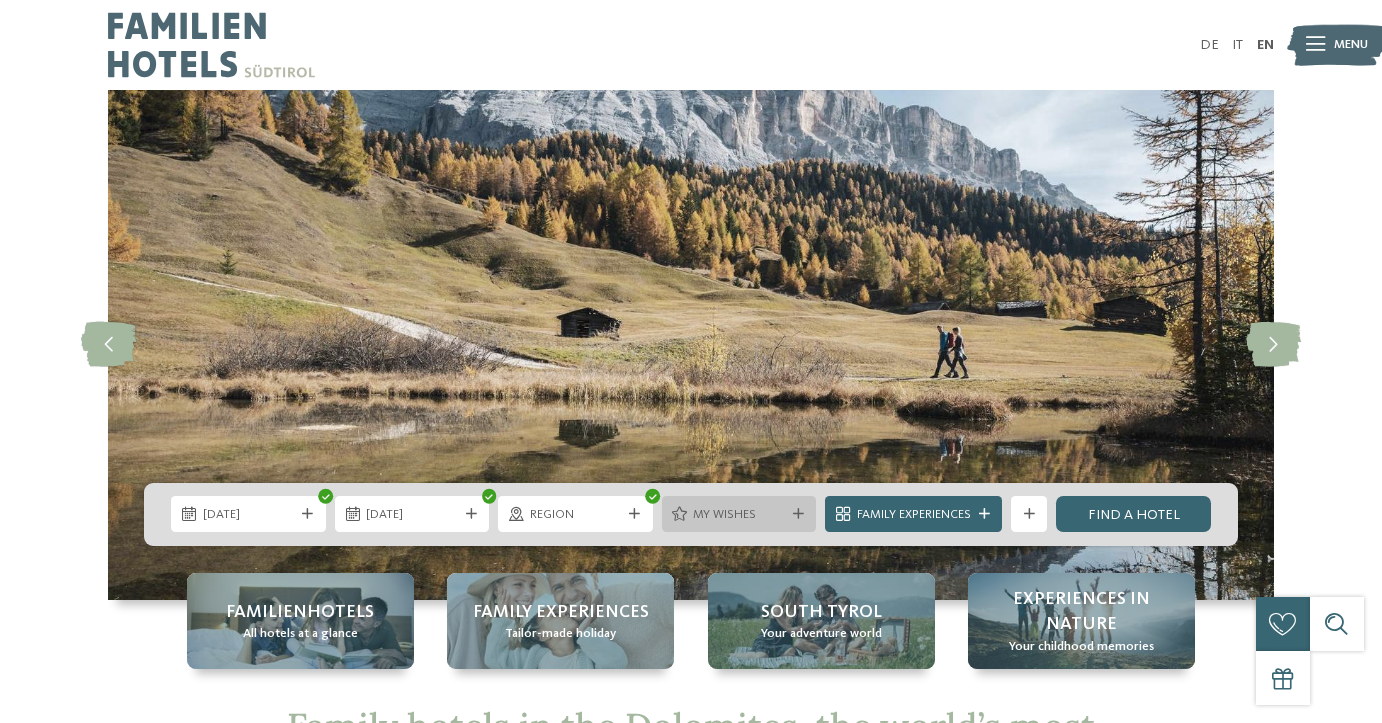 click on "My wishes" at bounding box center (739, 515) 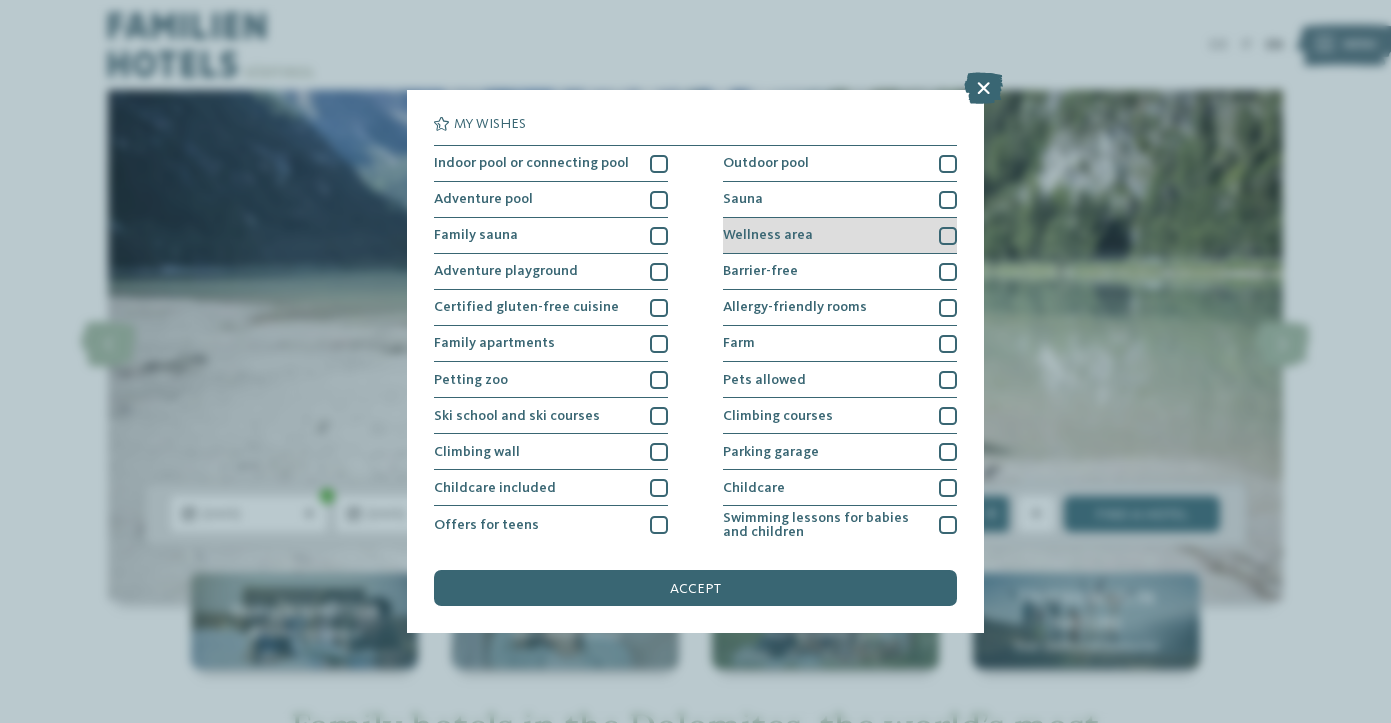 click at bounding box center [948, 236] 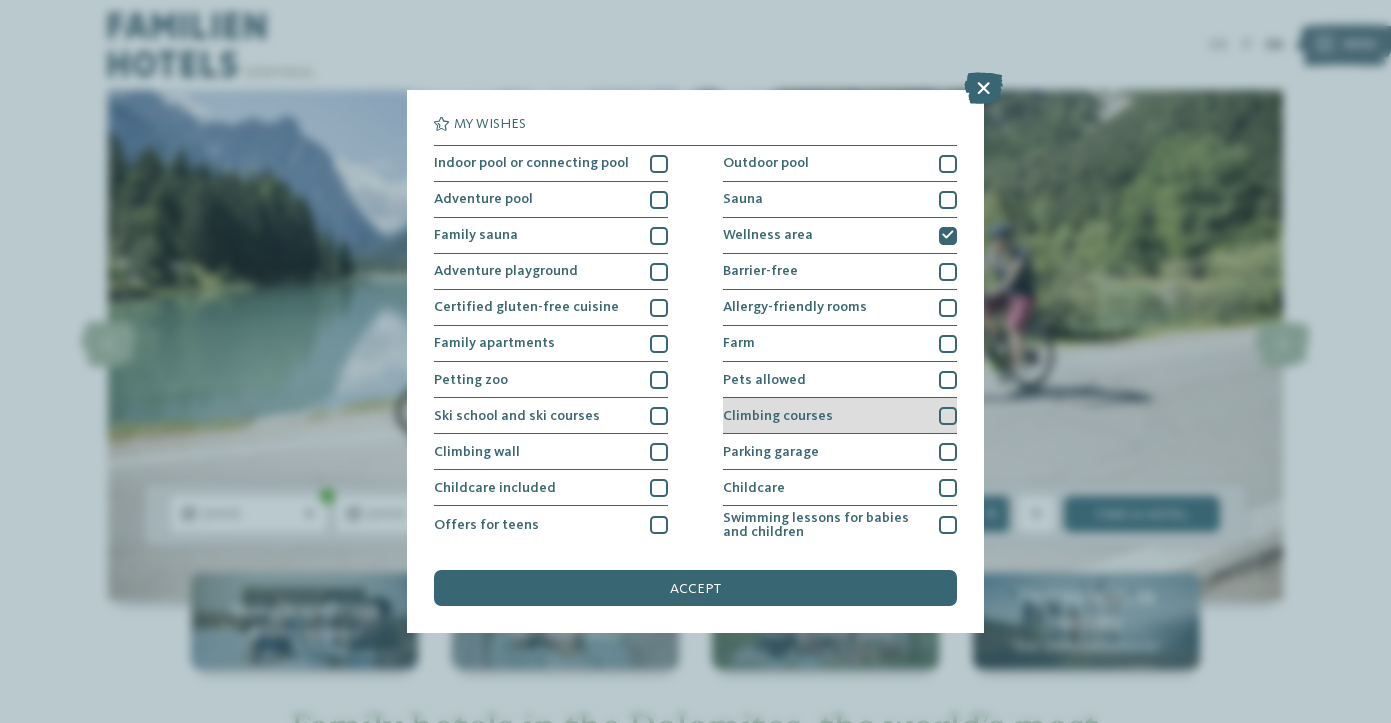 scroll, scrollTop: 0, scrollLeft: 0, axis: both 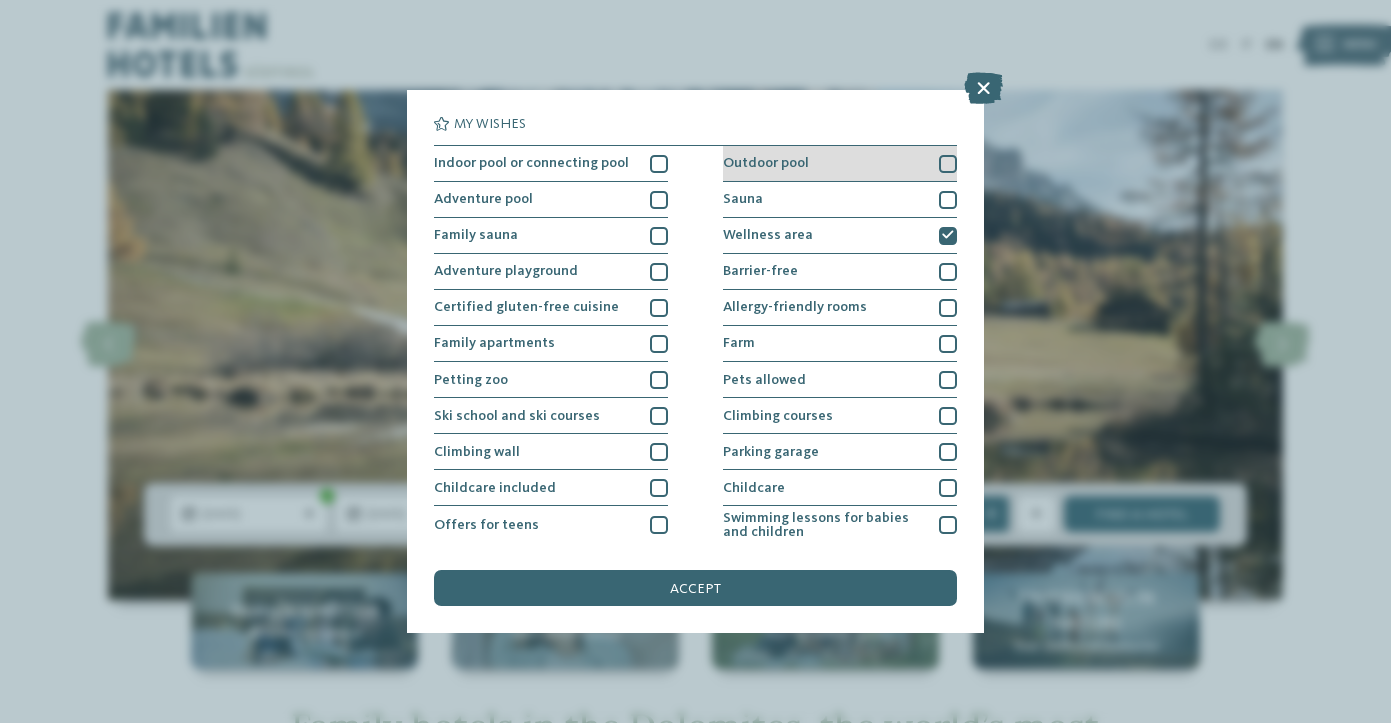 click at bounding box center (948, 164) 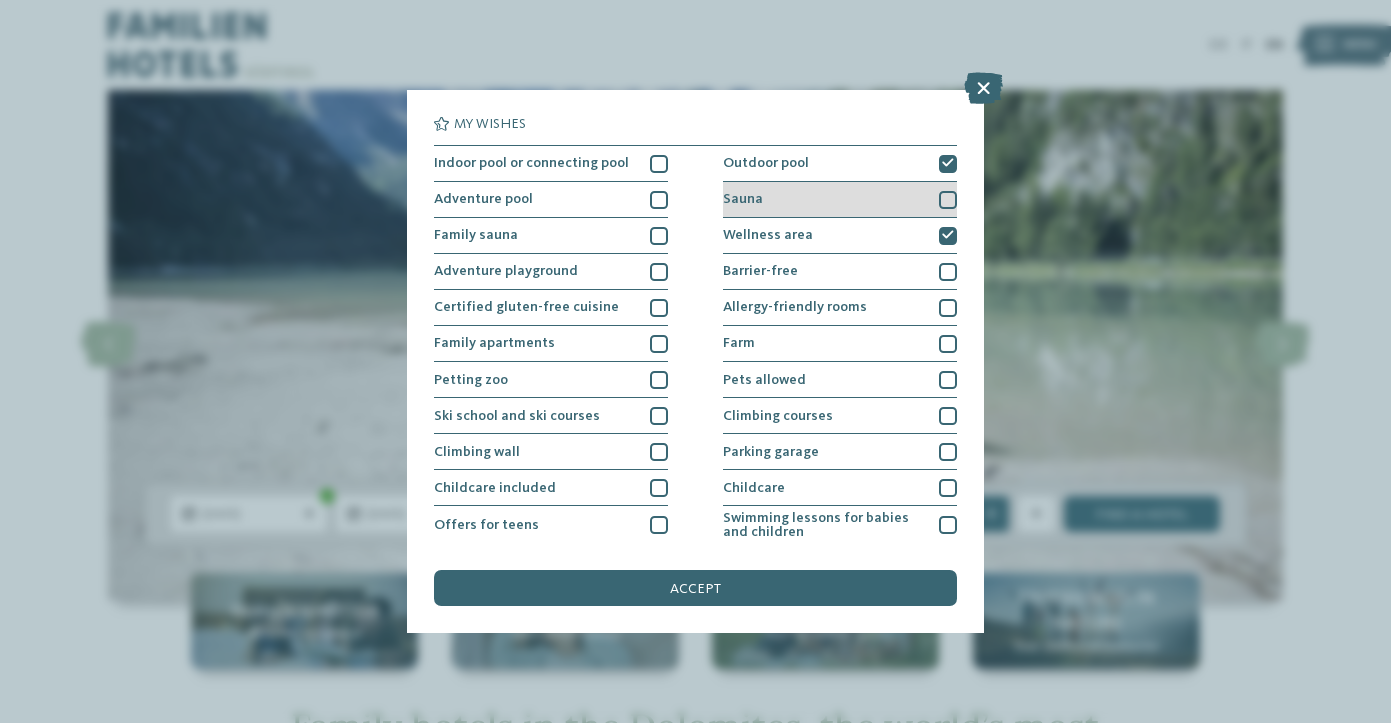 click at bounding box center (948, 200) 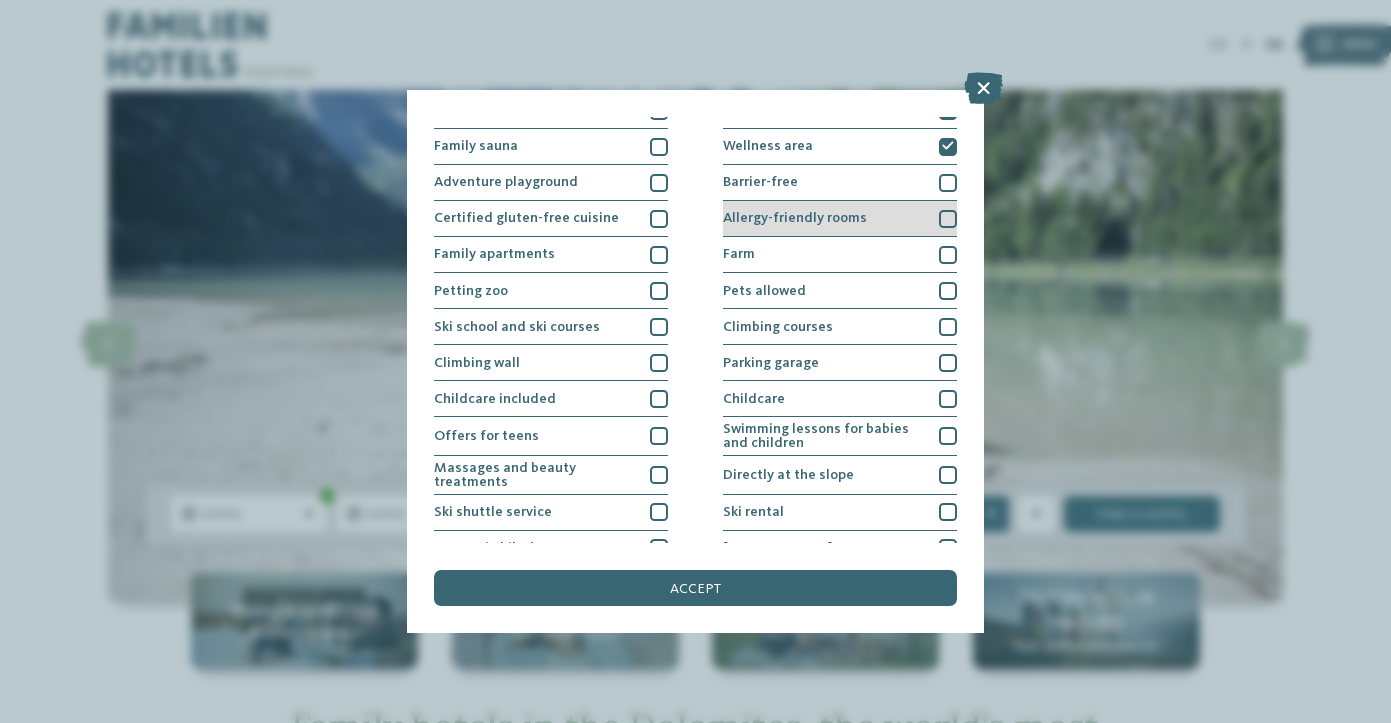 scroll, scrollTop: 90, scrollLeft: 0, axis: vertical 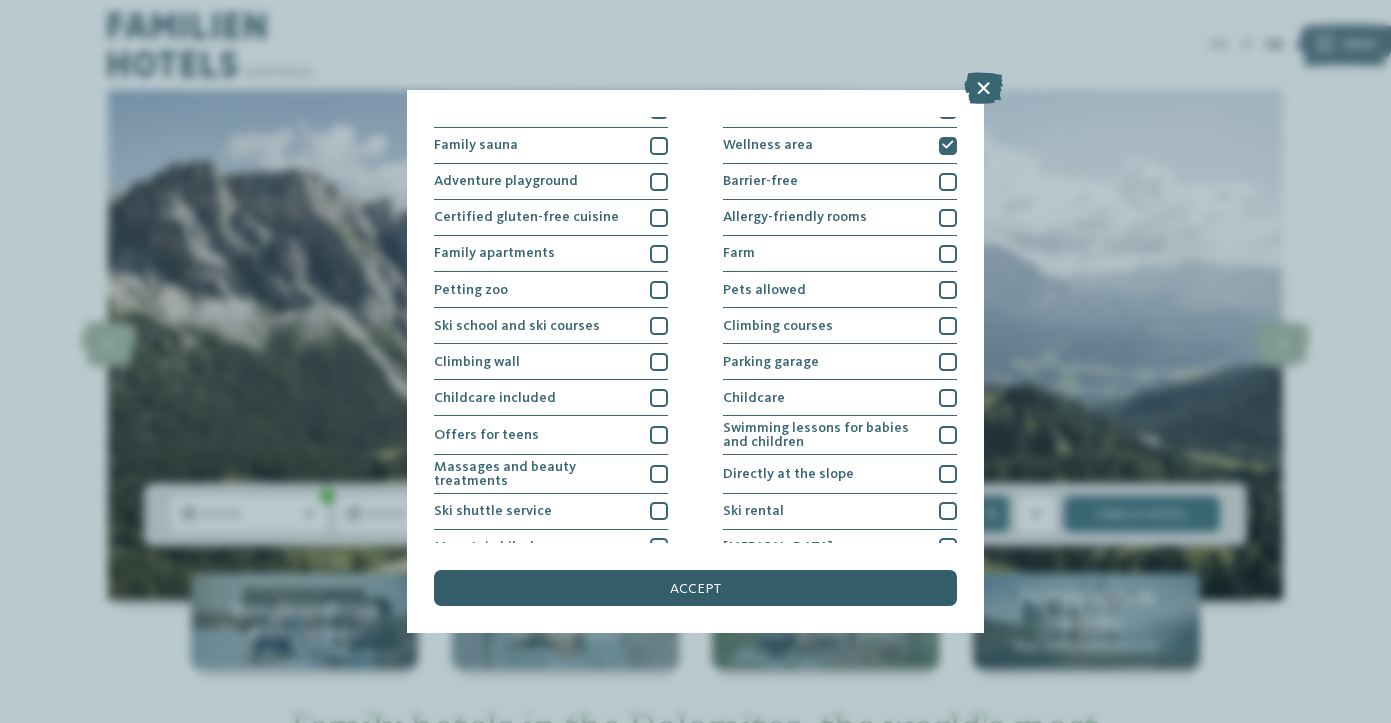 click on "accept" at bounding box center (695, 588) 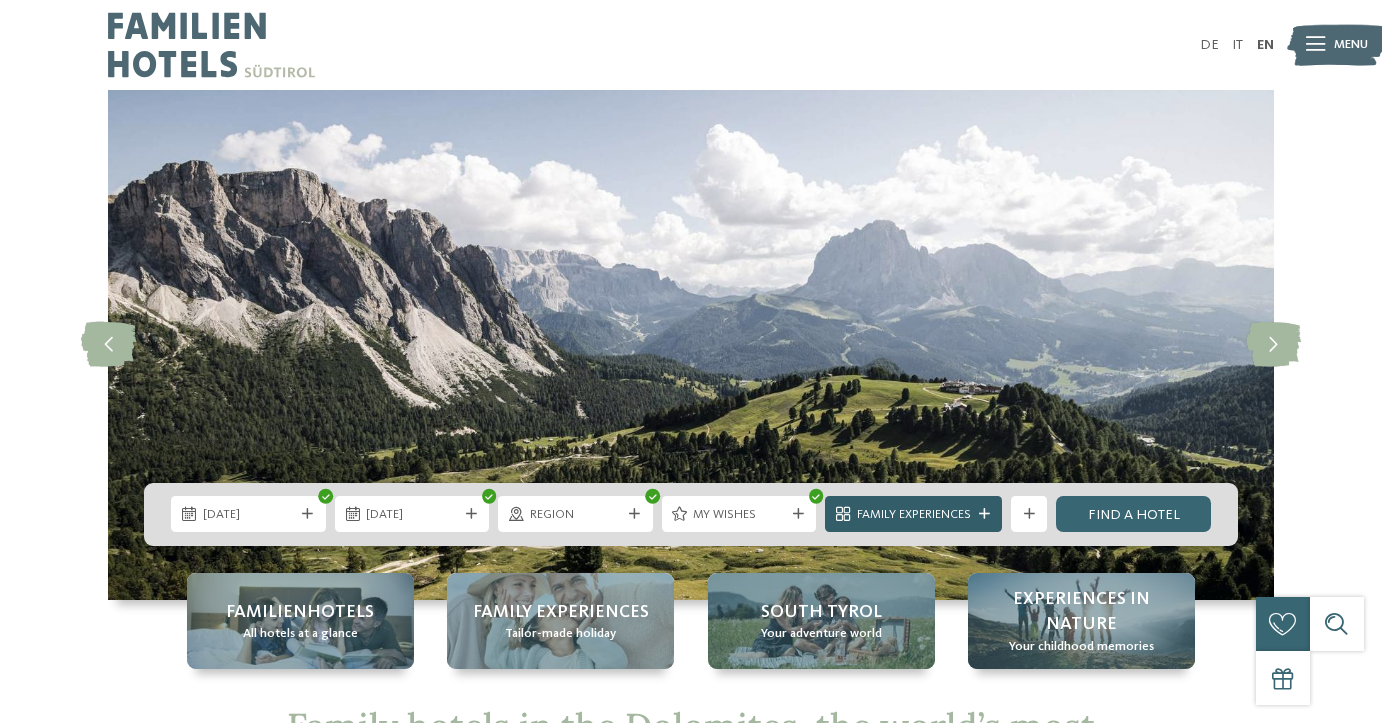 click on "Family Experiences" at bounding box center [913, 514] 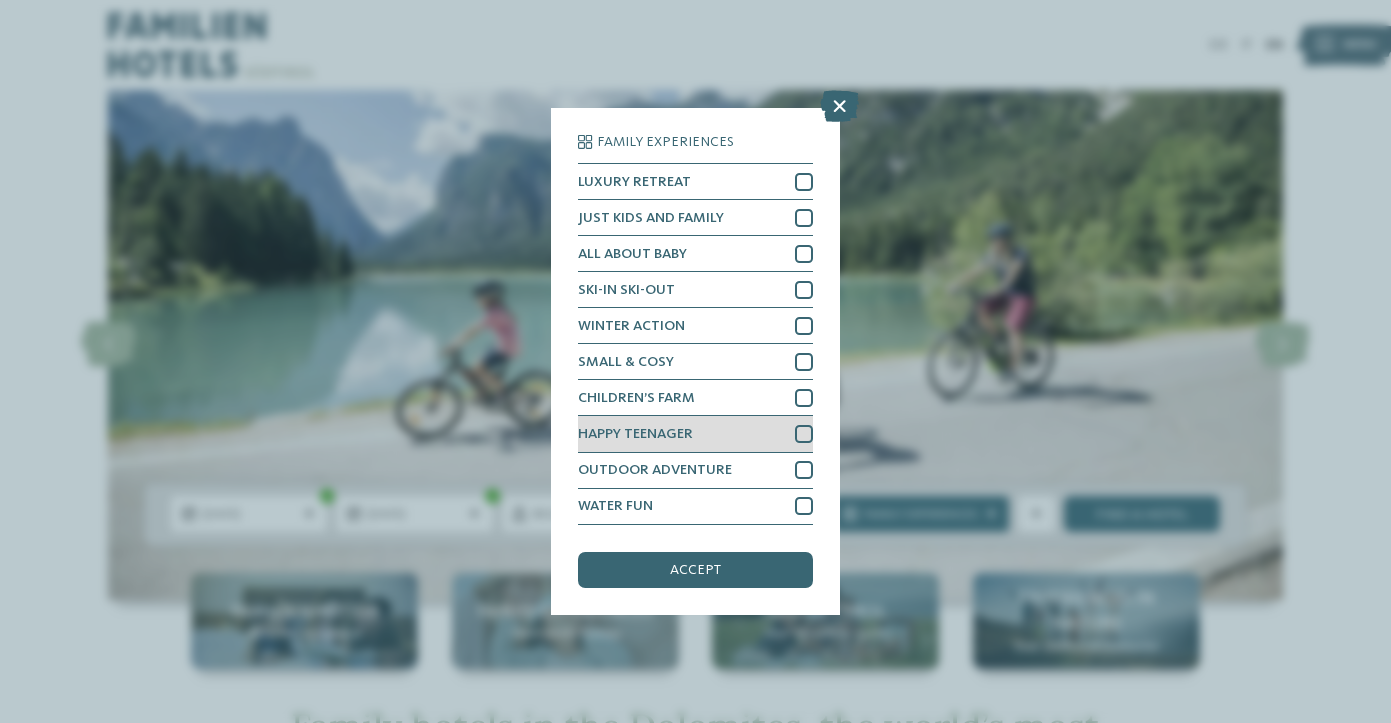 scroll, scrollTop: 143, scrollLeft: 0, axis: vertical 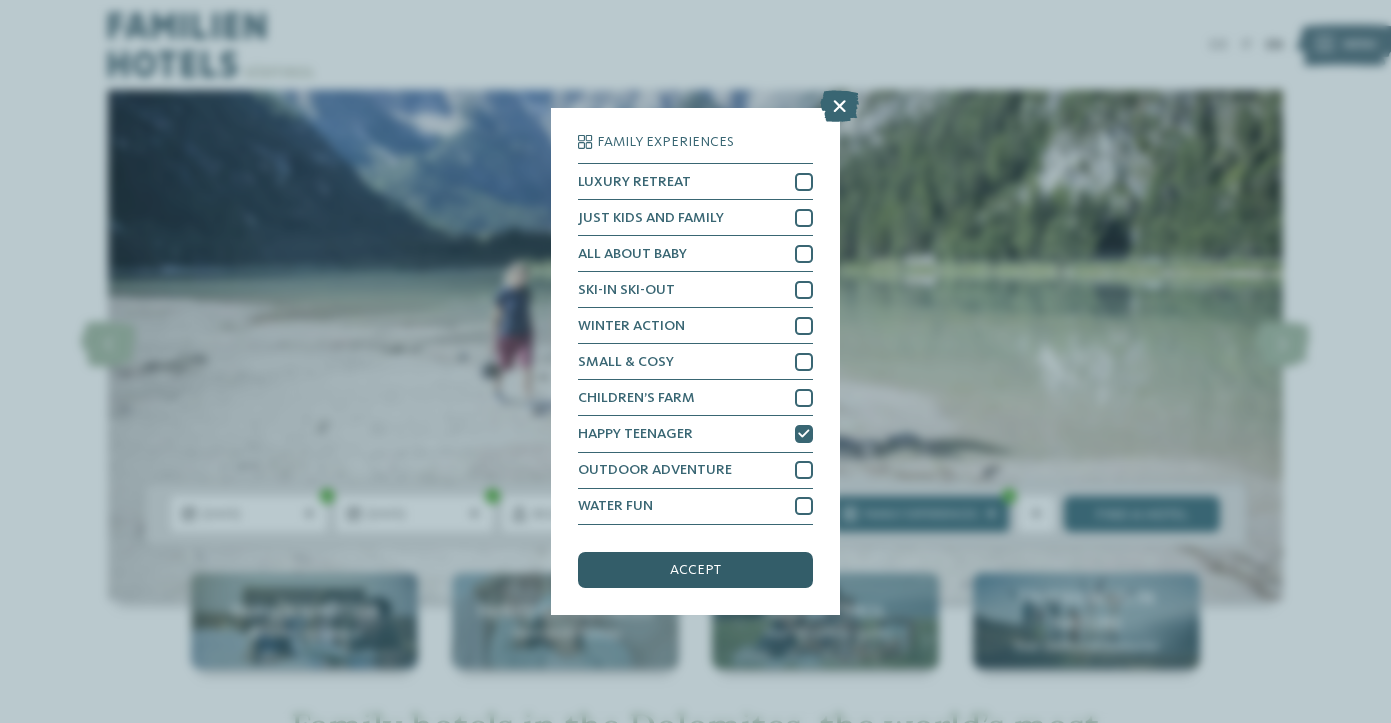 click on "accept" at bounding box center [695, 570] 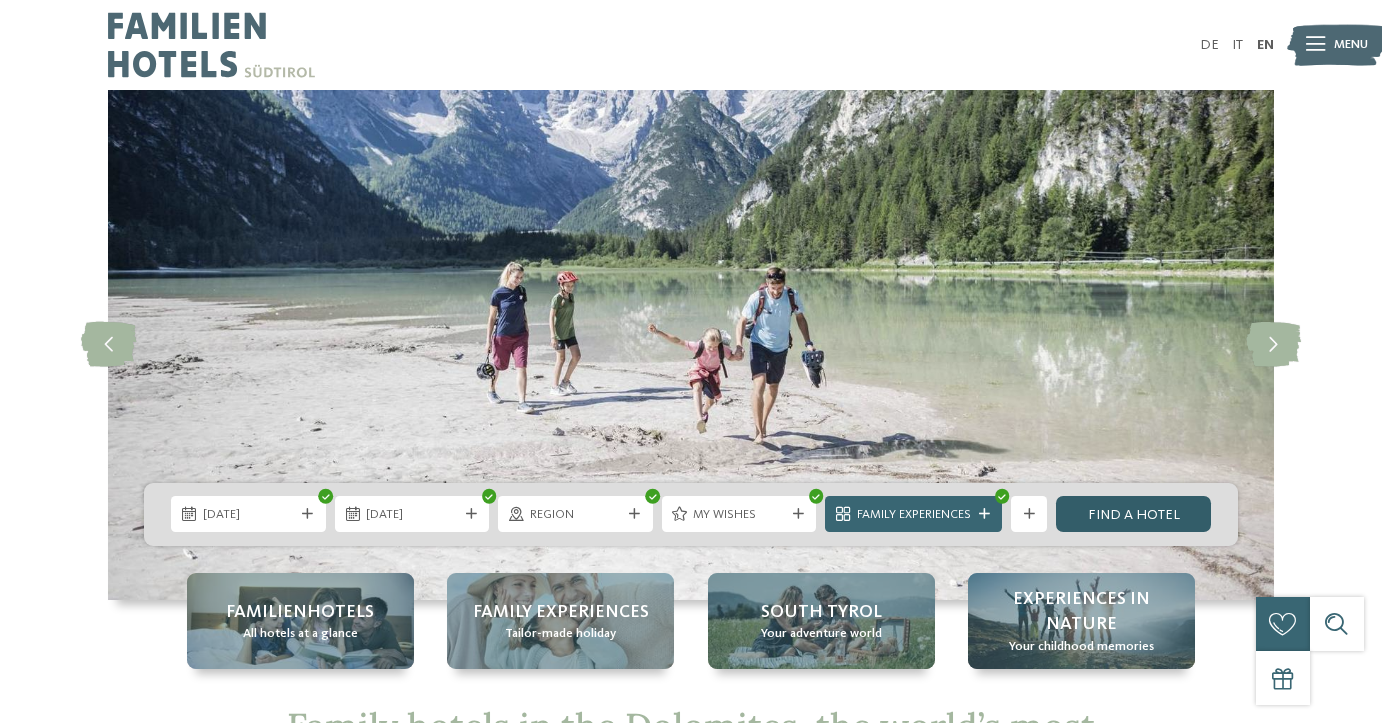 click on "Find a hotel" at bounding box center [1133, 514] 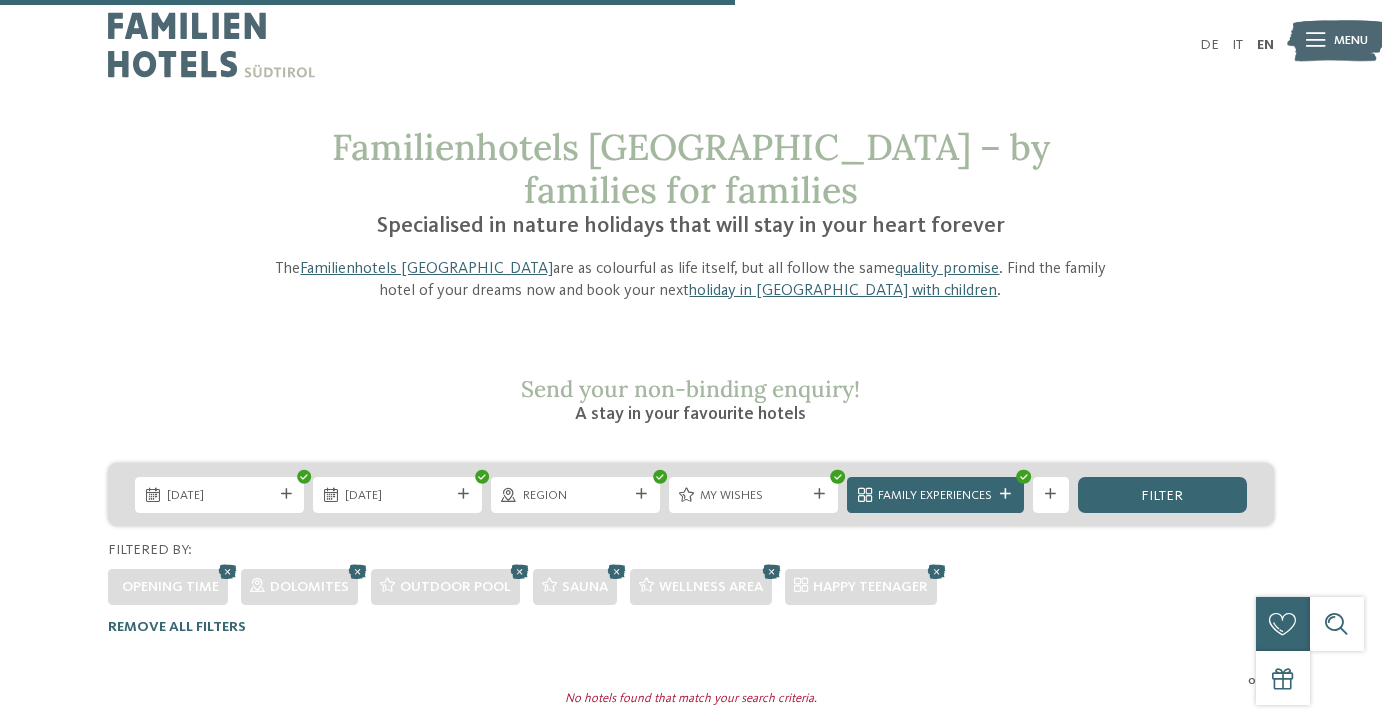 scroll, scrollTop: 533, scrollLeft: 0, axis: vertical 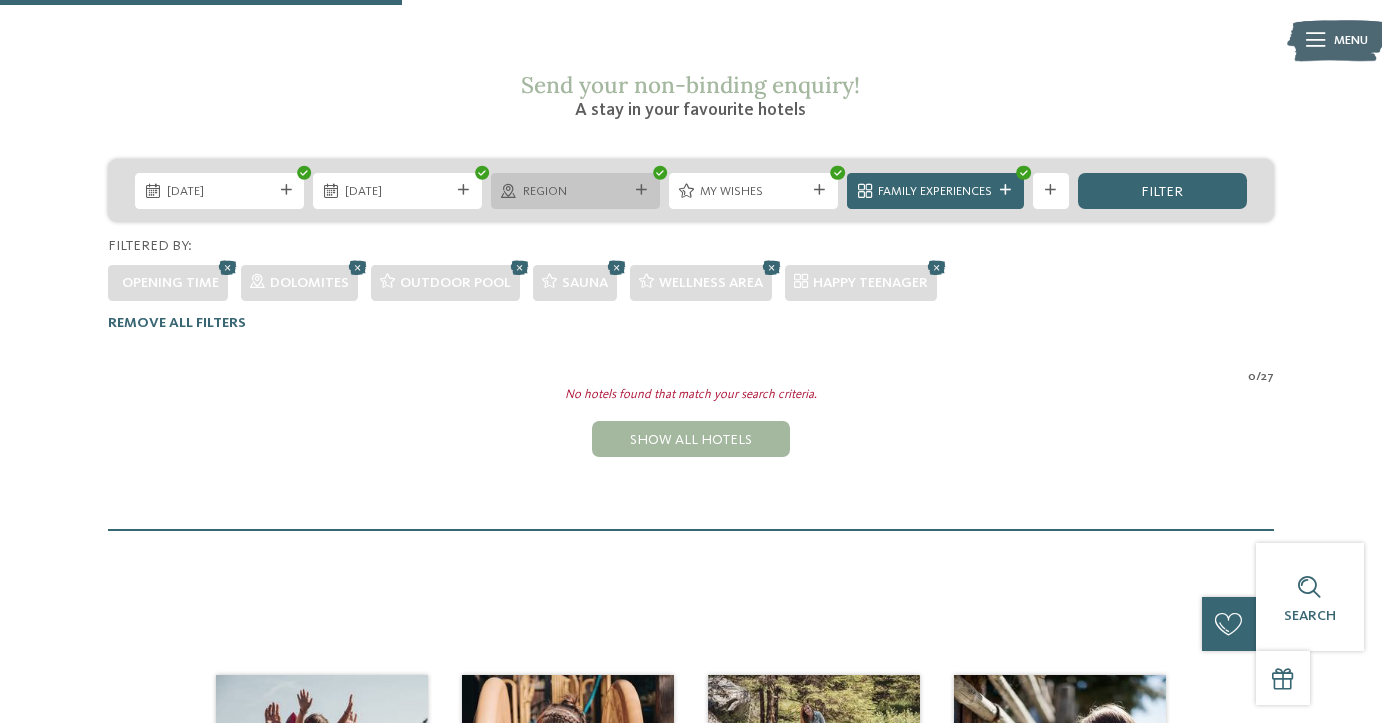 click on "Region" at bounding box center (576, 192) 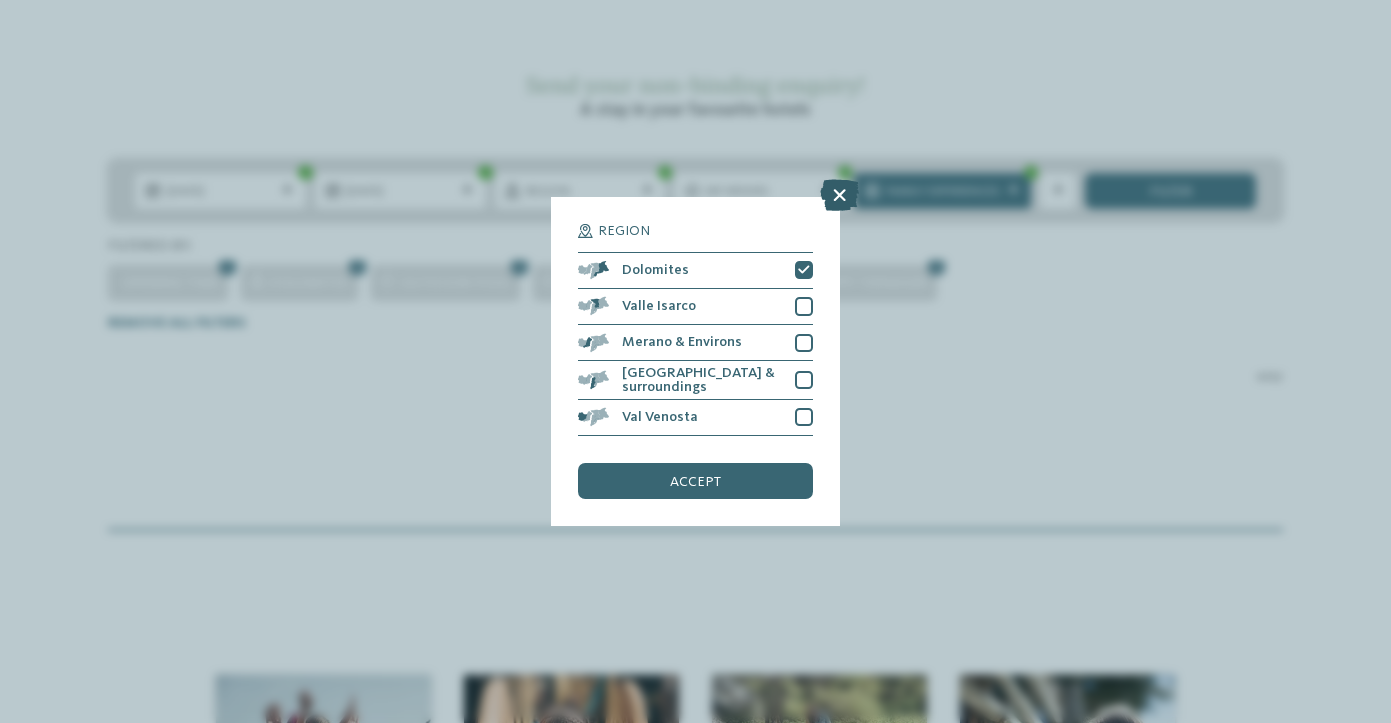 click at bounding box center [839, 195] 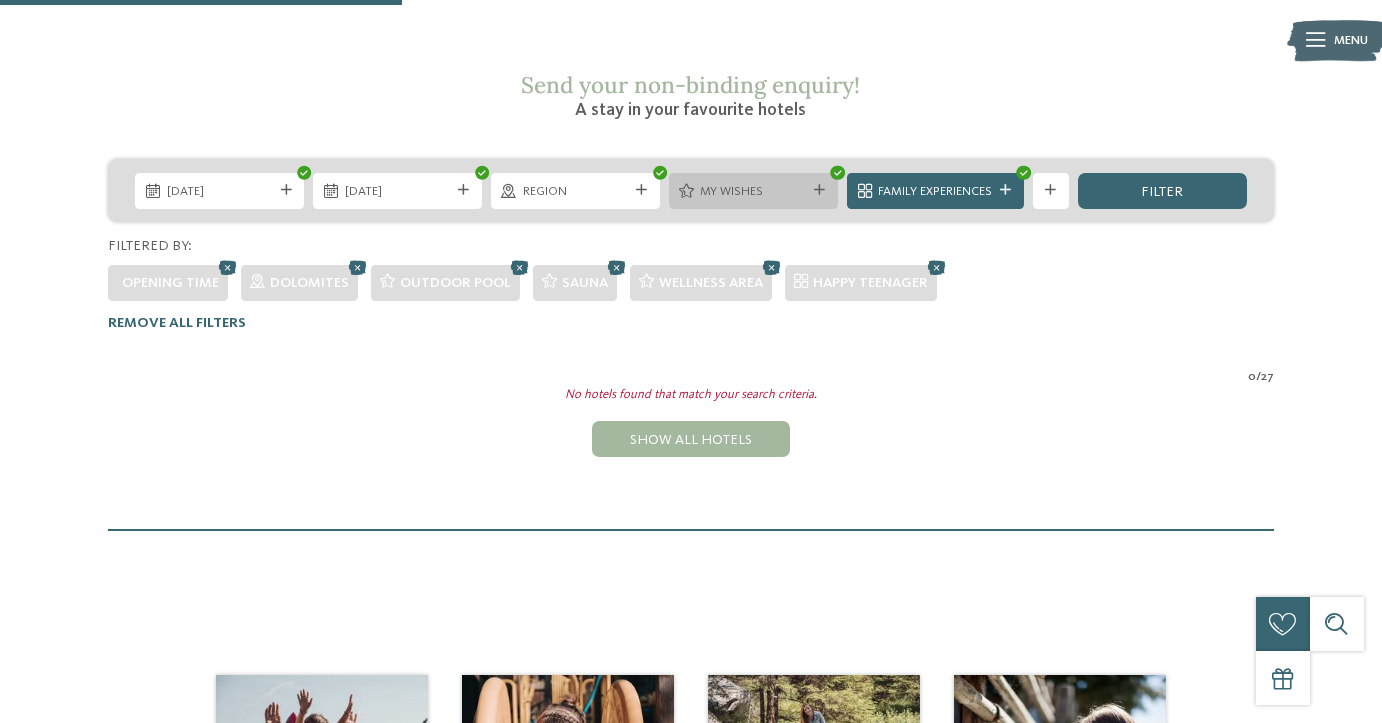 click on "My wishes" at bounding box center (753, 192) 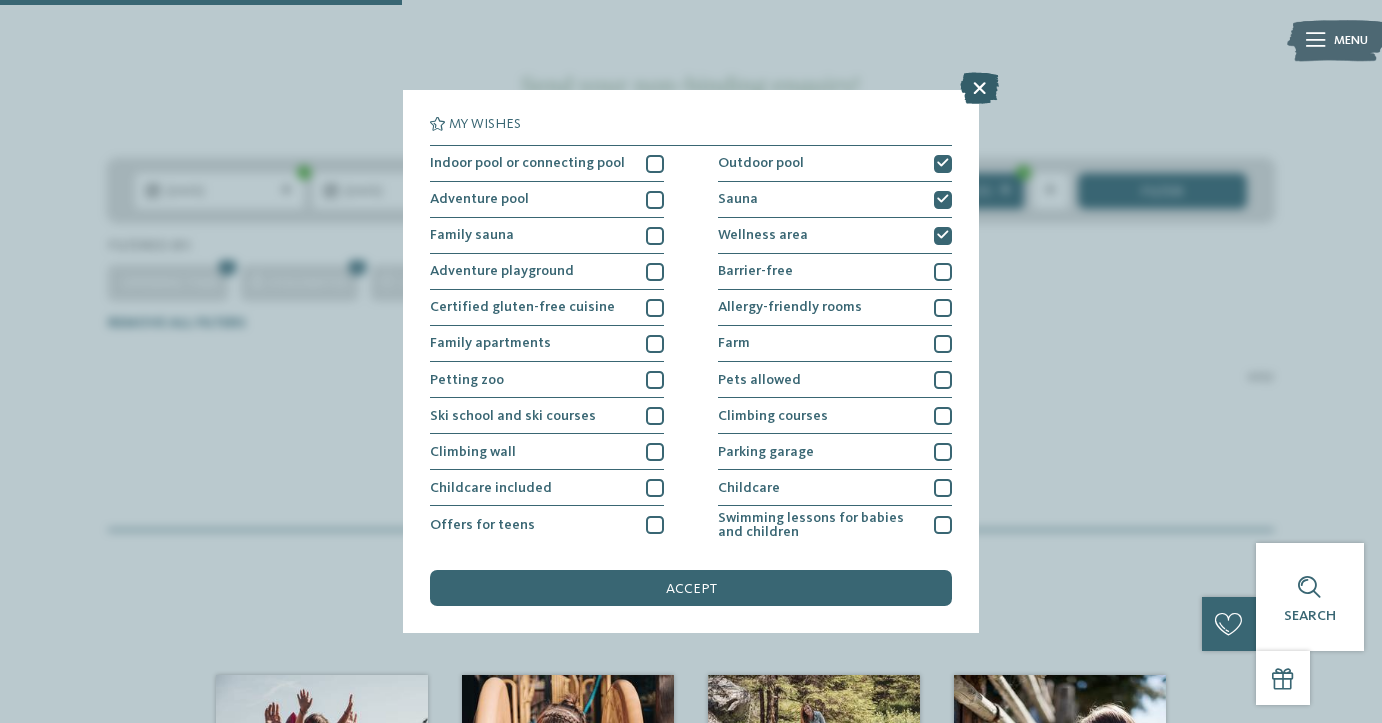 click at bounding box center (979, 88) 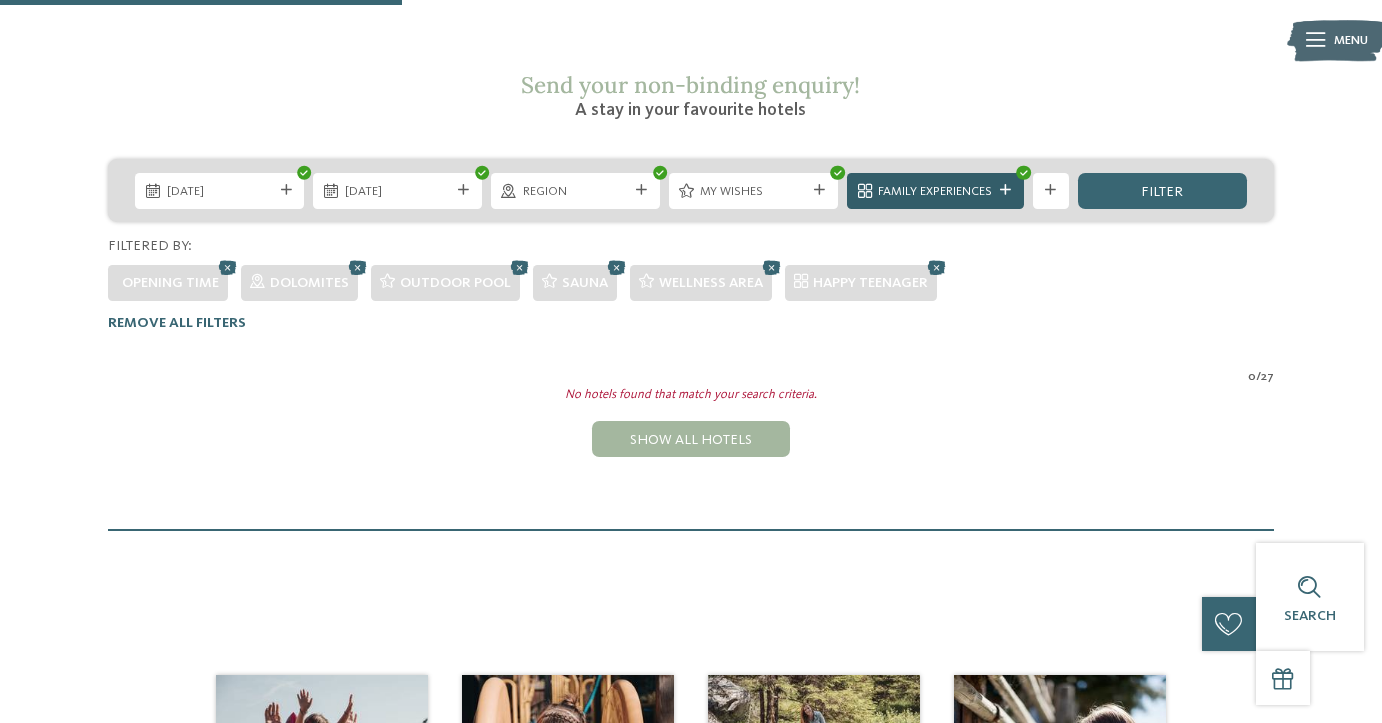 click on "Family Experiences" at bounding box center [935, 192] 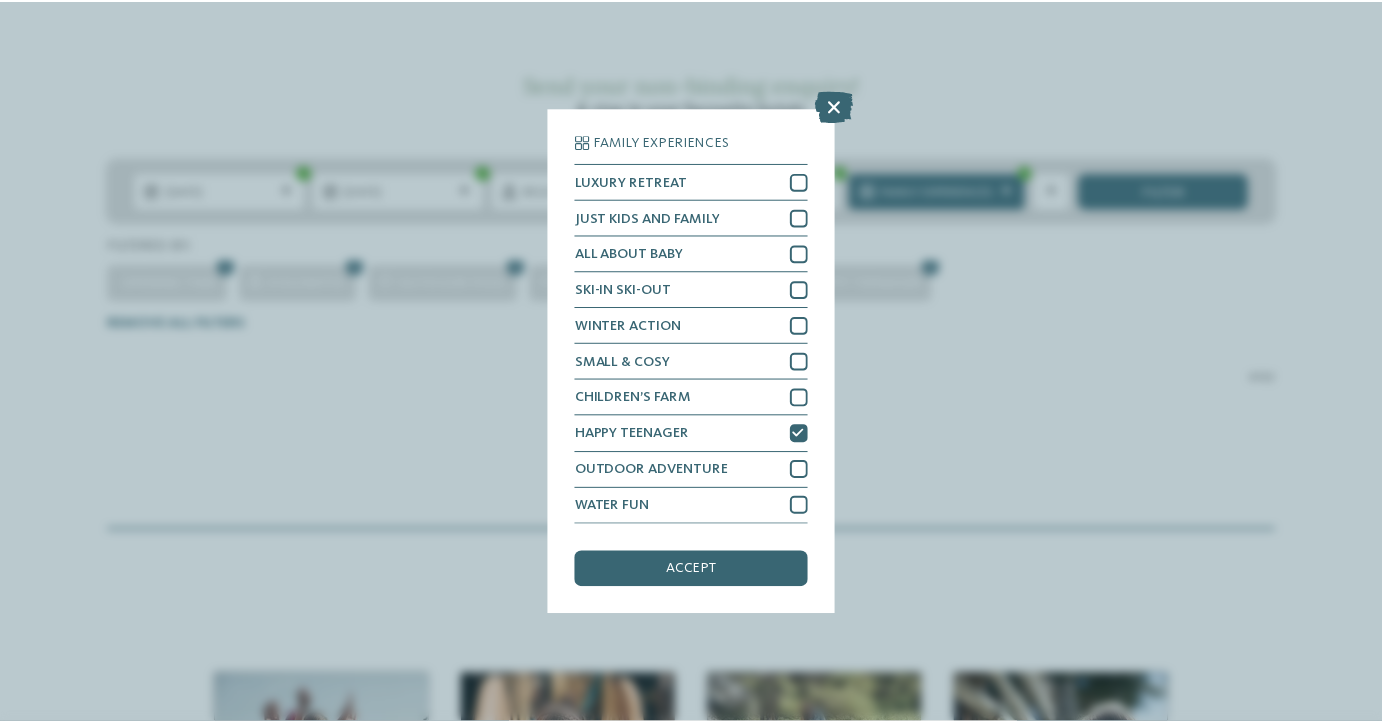 scroll, scrollTop: 135, scrollLeft: 0, axis: vertical 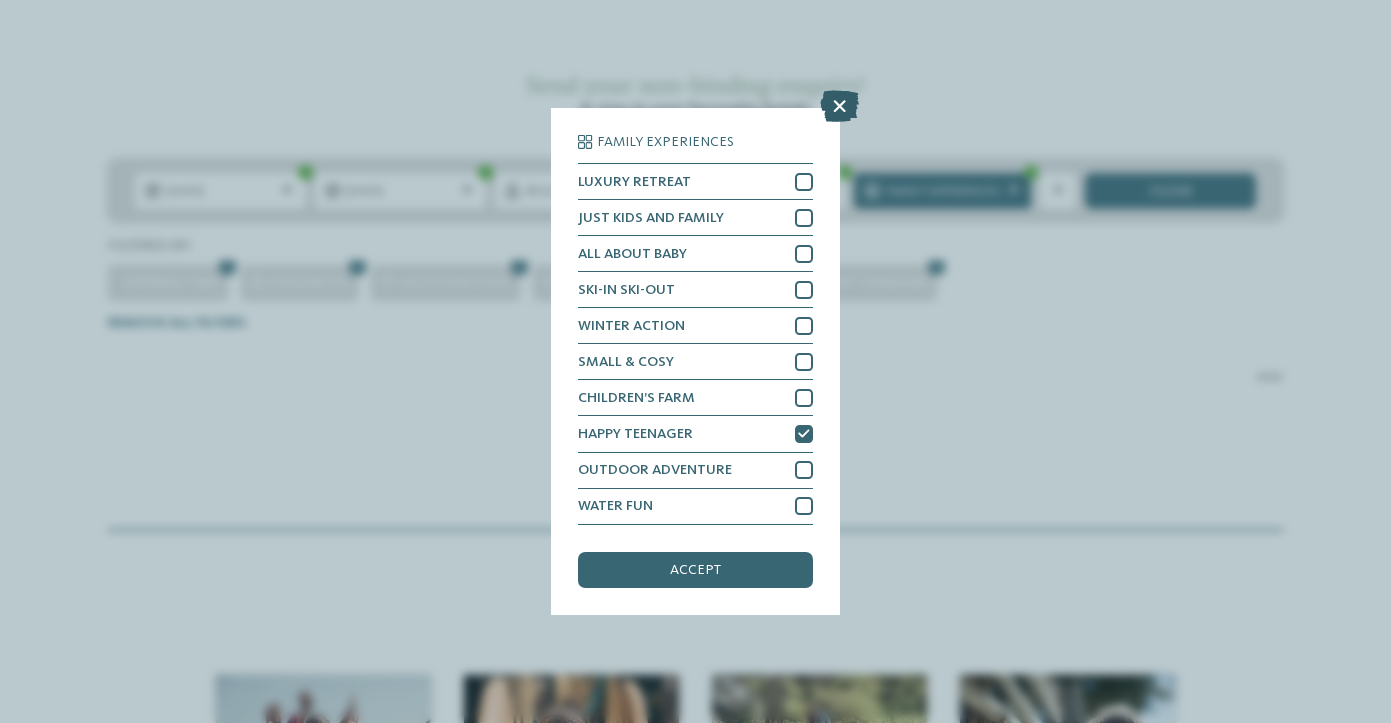 click at bounding box center [839, 107] 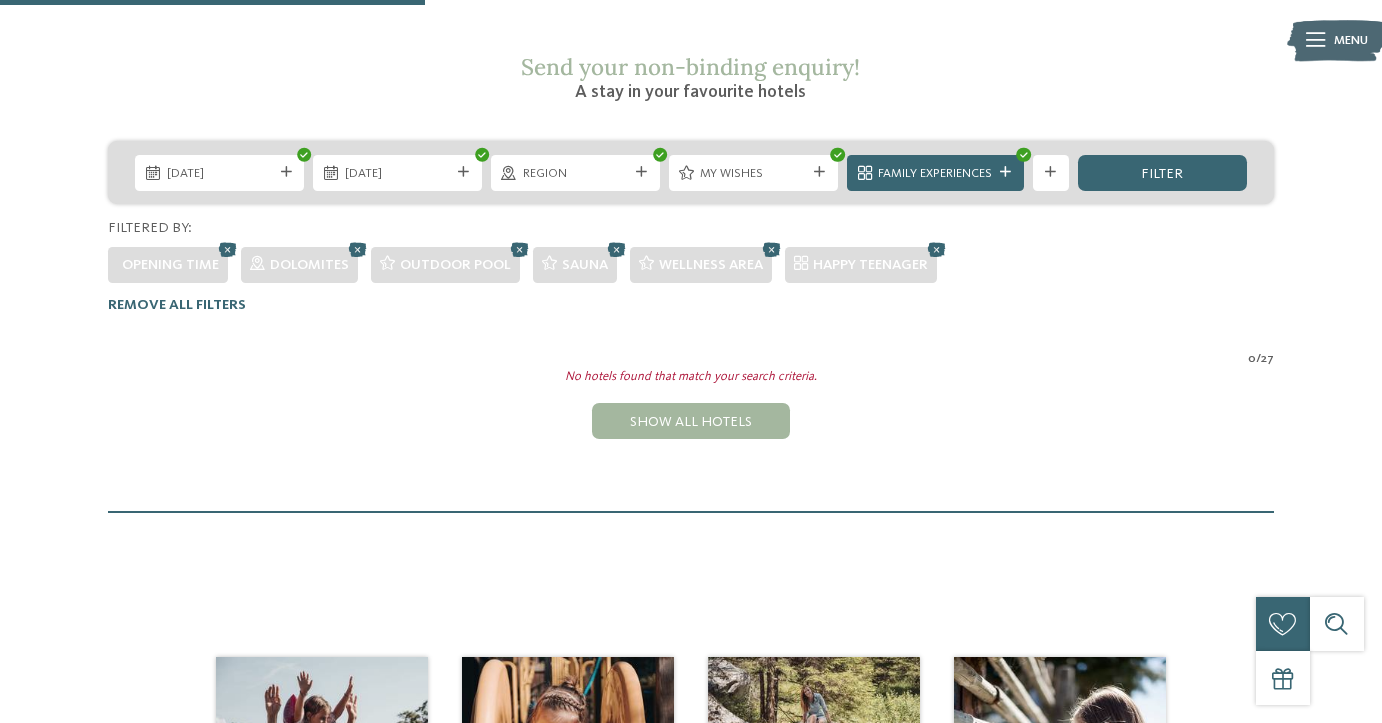 scroll, scrollTop: 321, scrollLeft: 0, axis: vertical 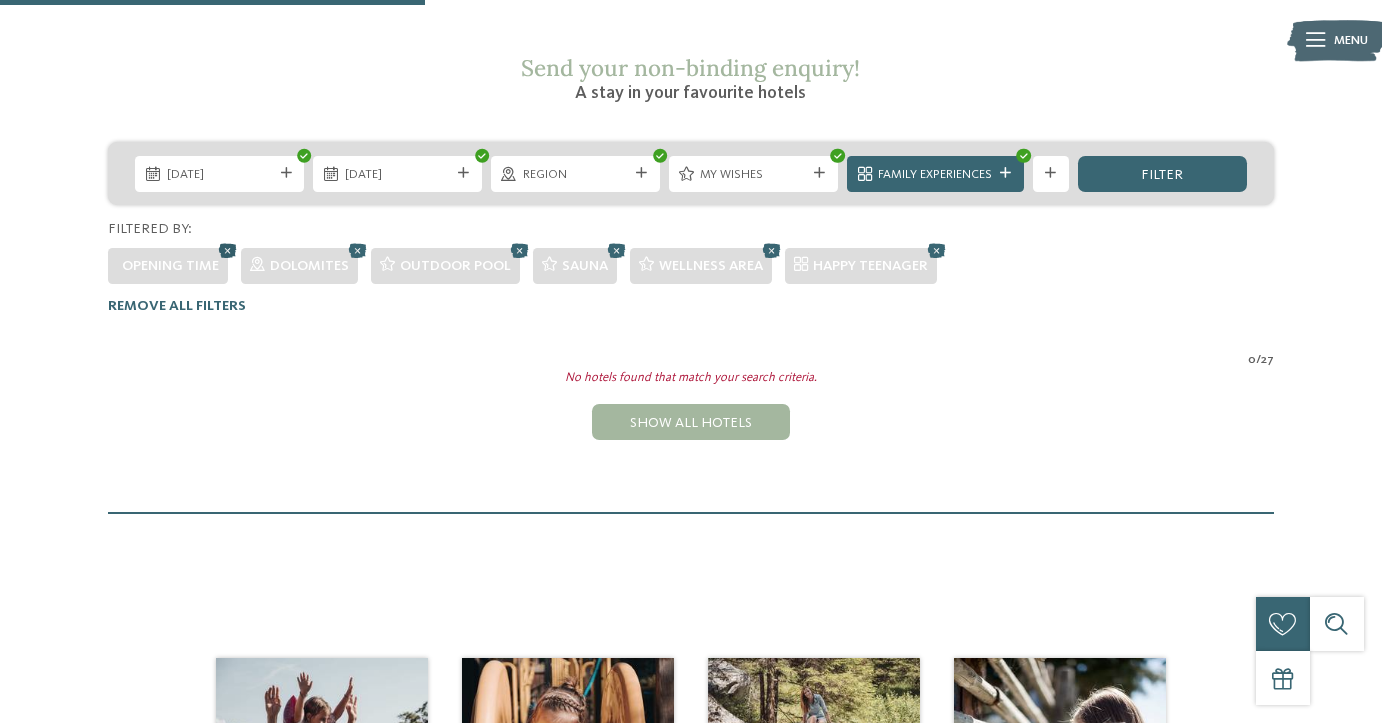 click at bounding box center (227, 250) 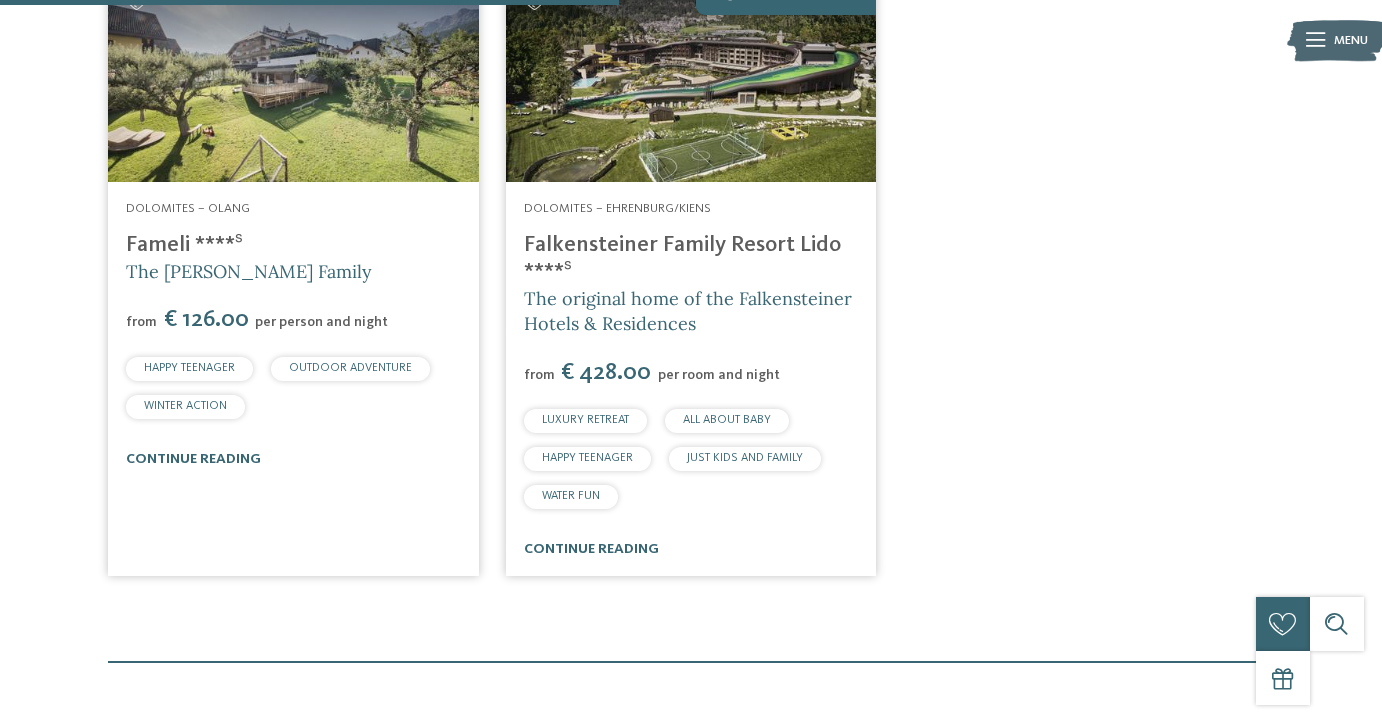 scroll, scrollTop: 716, scrollLeft: 0, axis: vertical 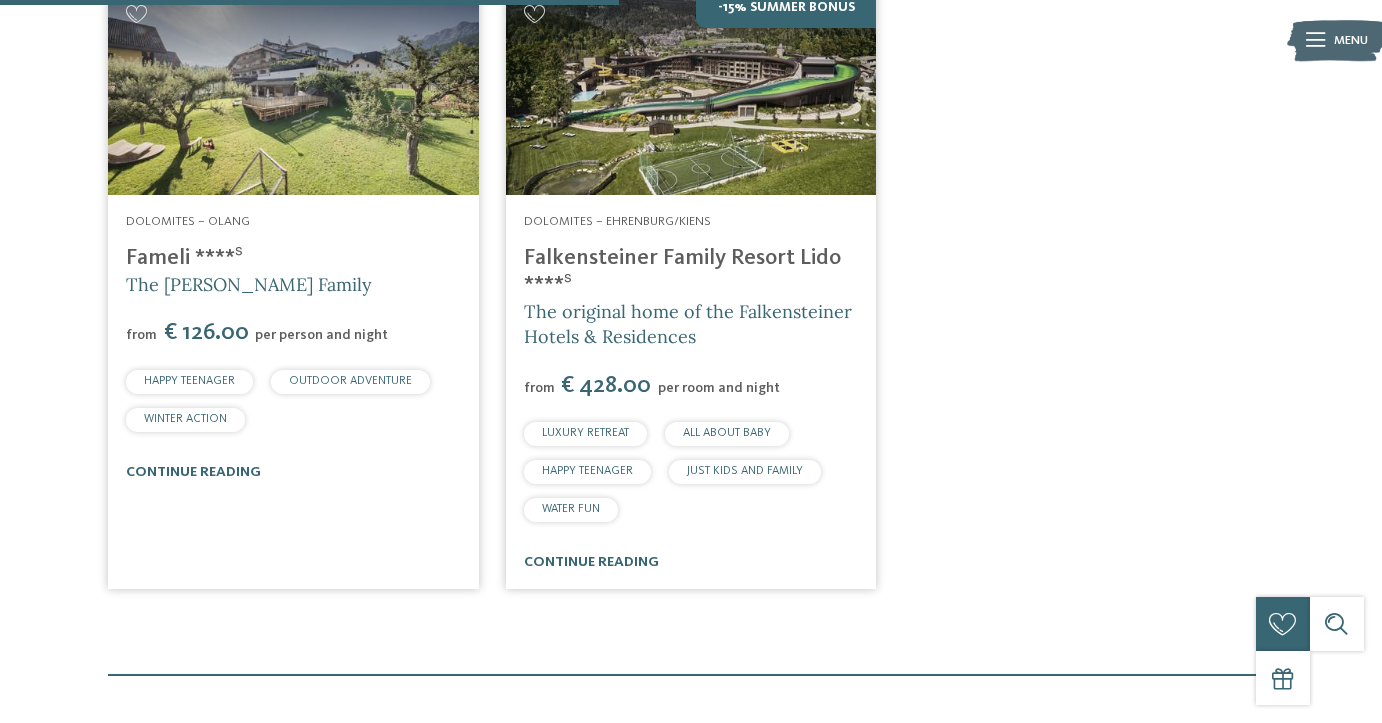 click on "Falkensteiner Family Resort Lido ****ˢ" at bounding box center [682, 271] 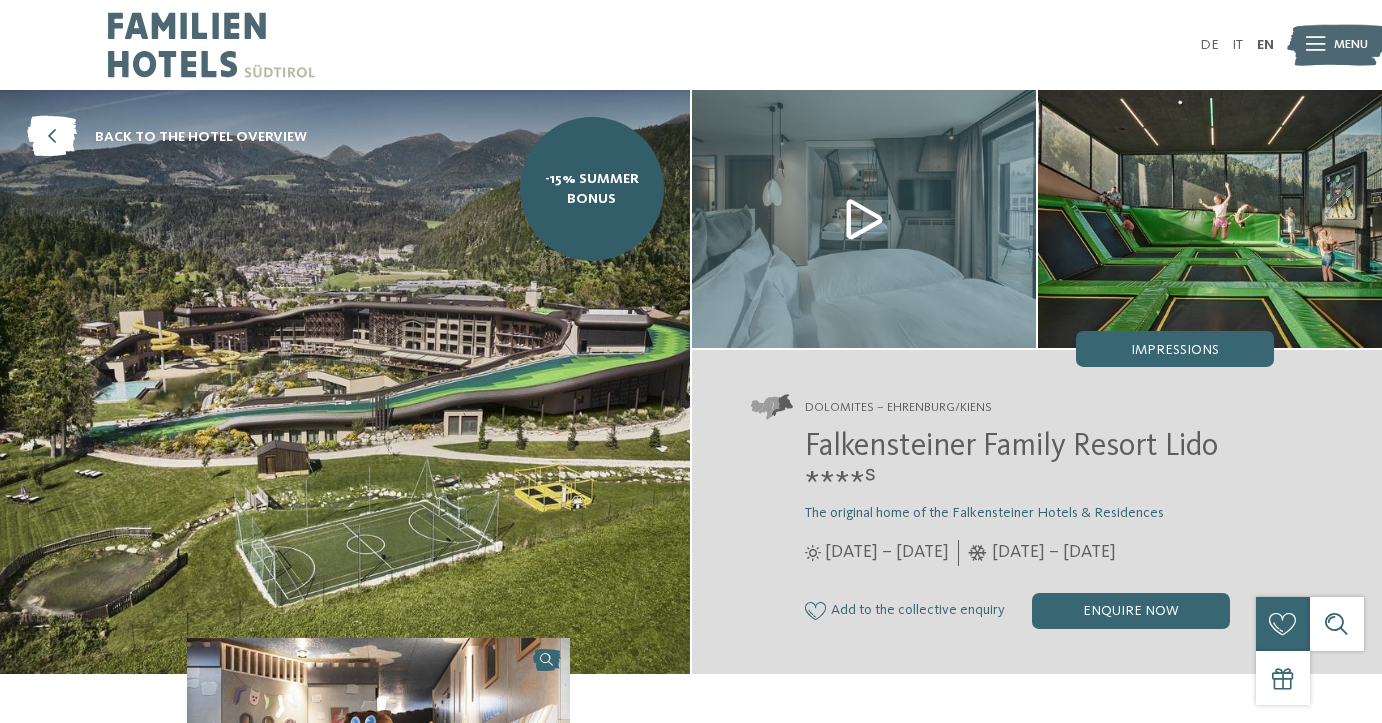 scroll, scrollTop: 0, scrollLeft: 0, axis: both 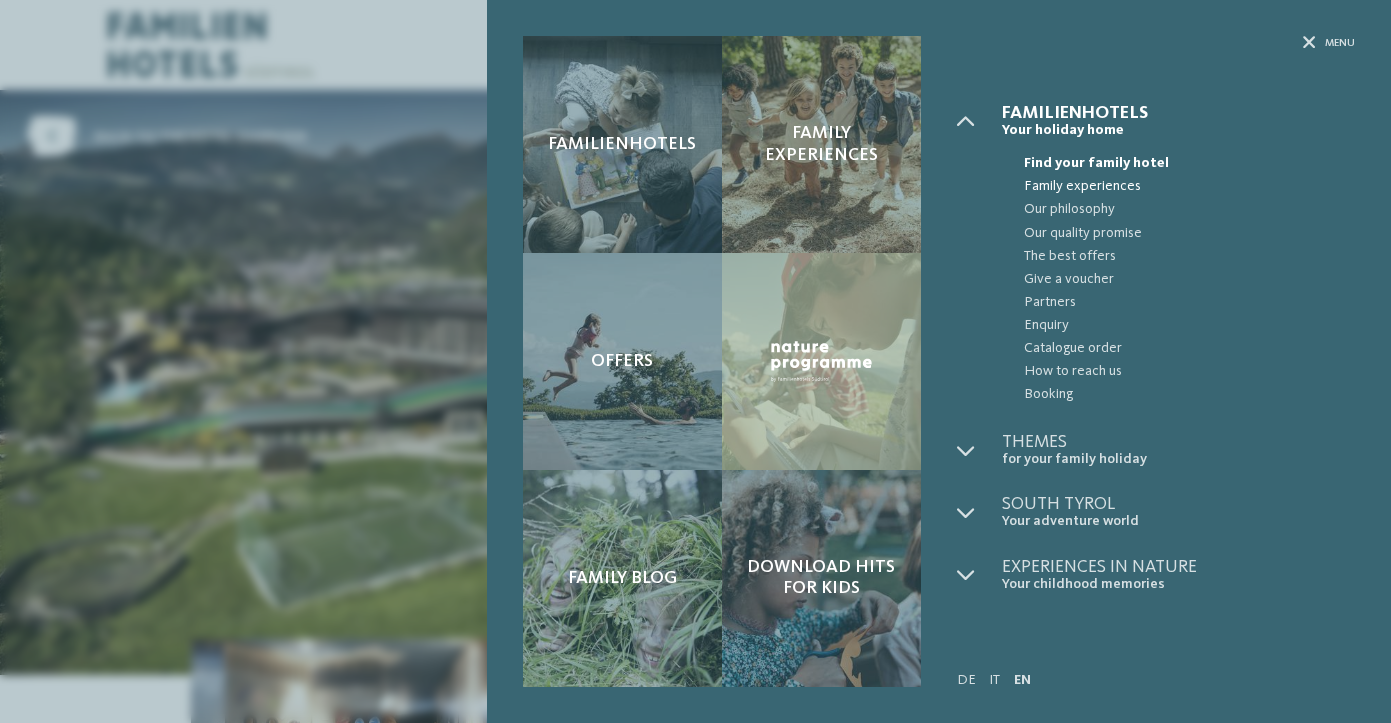 click on "Family experiences" at bounding box center [1189, 186] 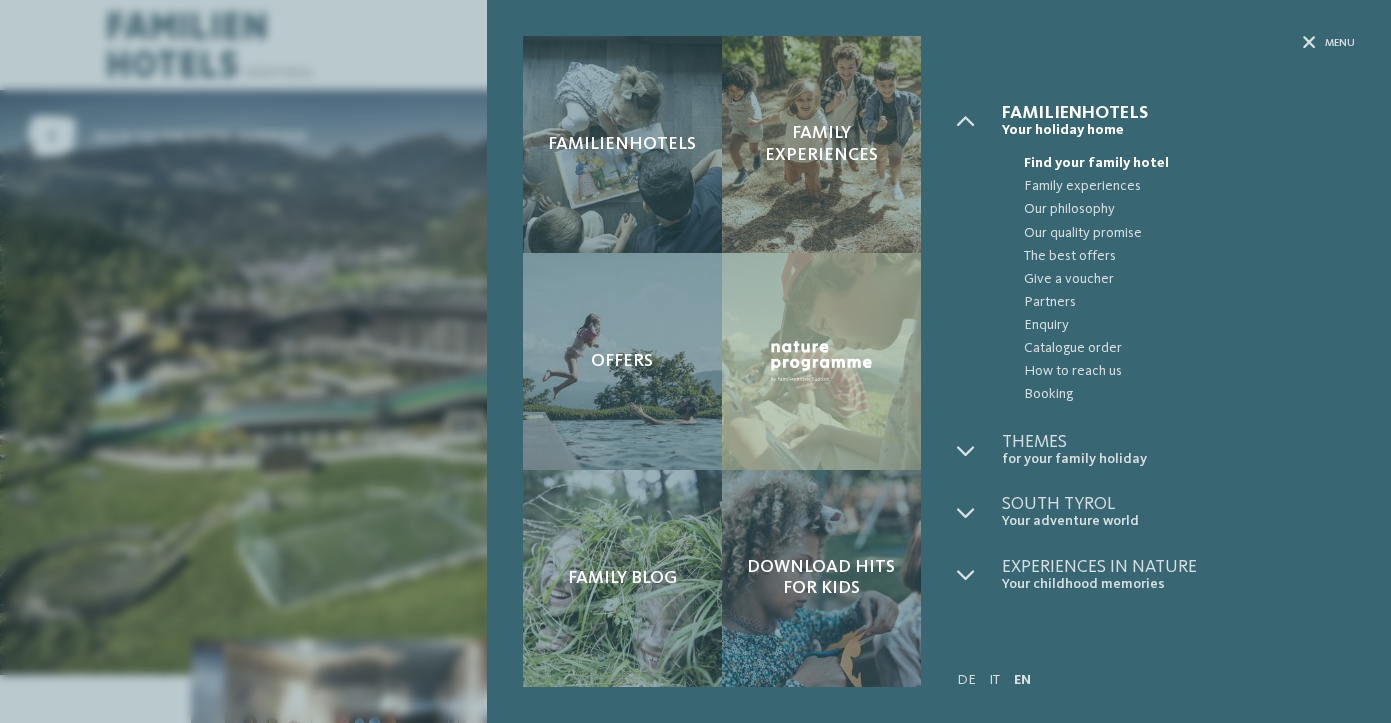 click on "Familienhotels
Family experiences
Offers" at bounding box center (695, 361) 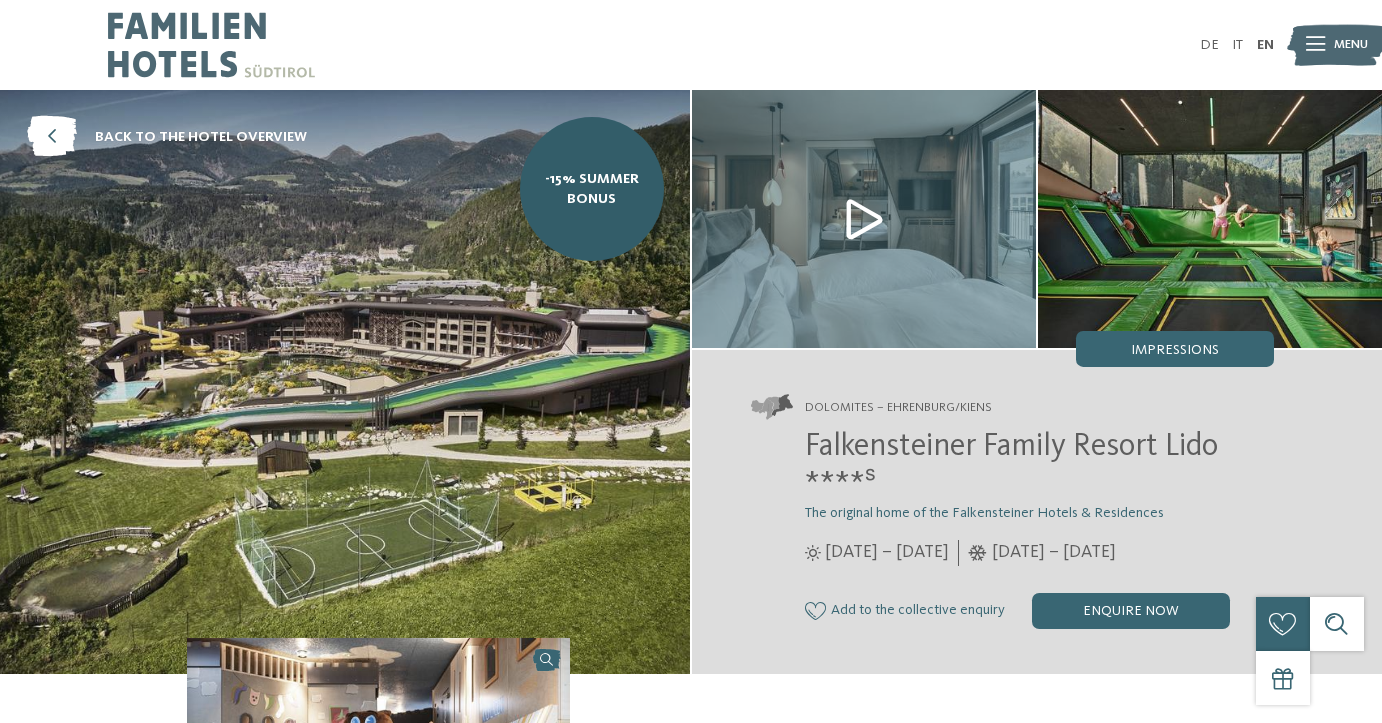 scroll, scrollTop: 0, scrollLeft: 0, axis: both 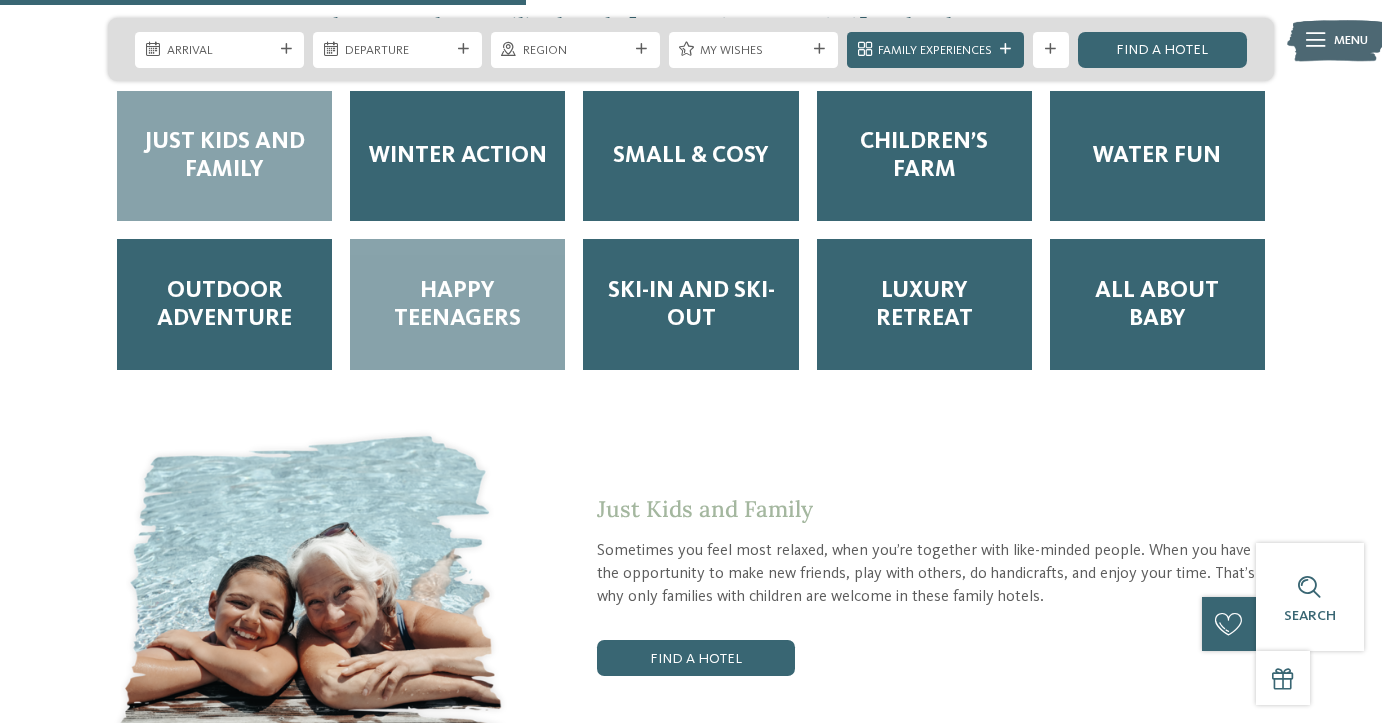 click on "Happy Teenagers" at bounding box center [457, 305] 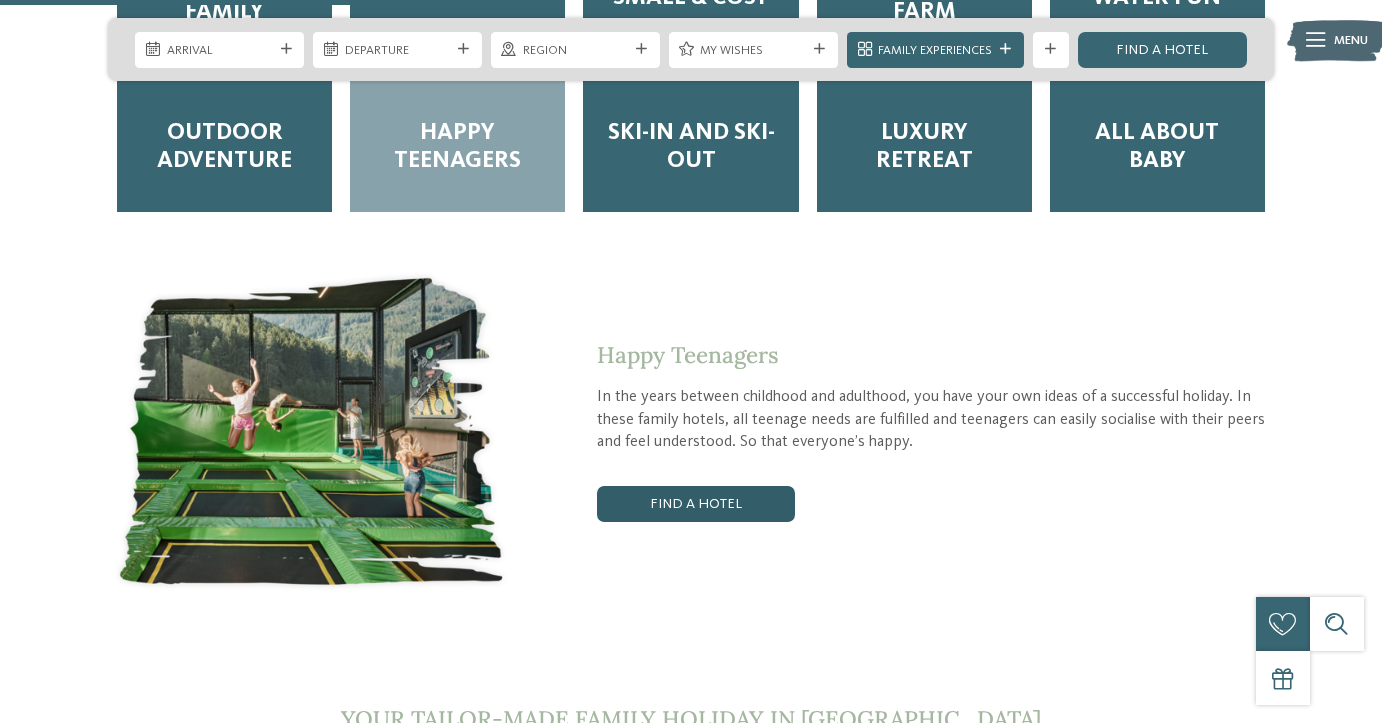 scroll, scrollTop: 3255, scrollLeft: 0, axis: vertical 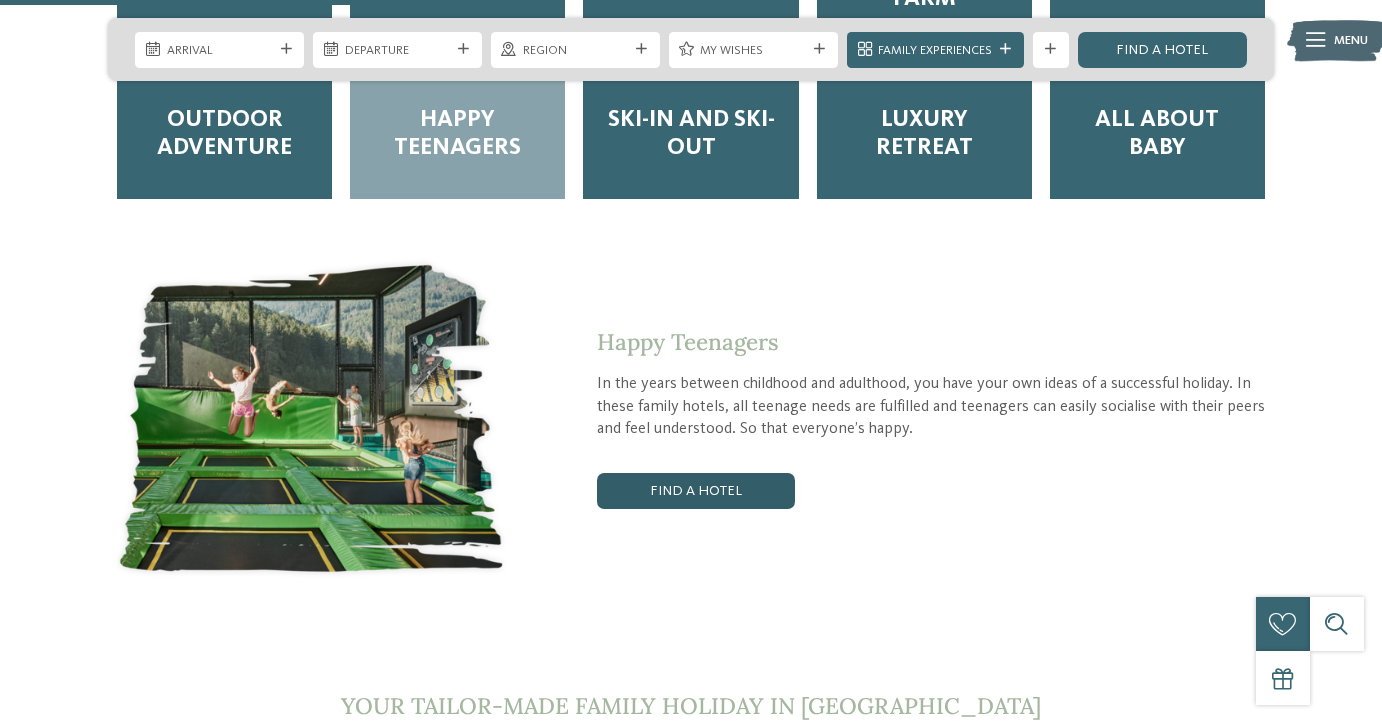 click on "Find a hotel" at bounding box center [696, 491] 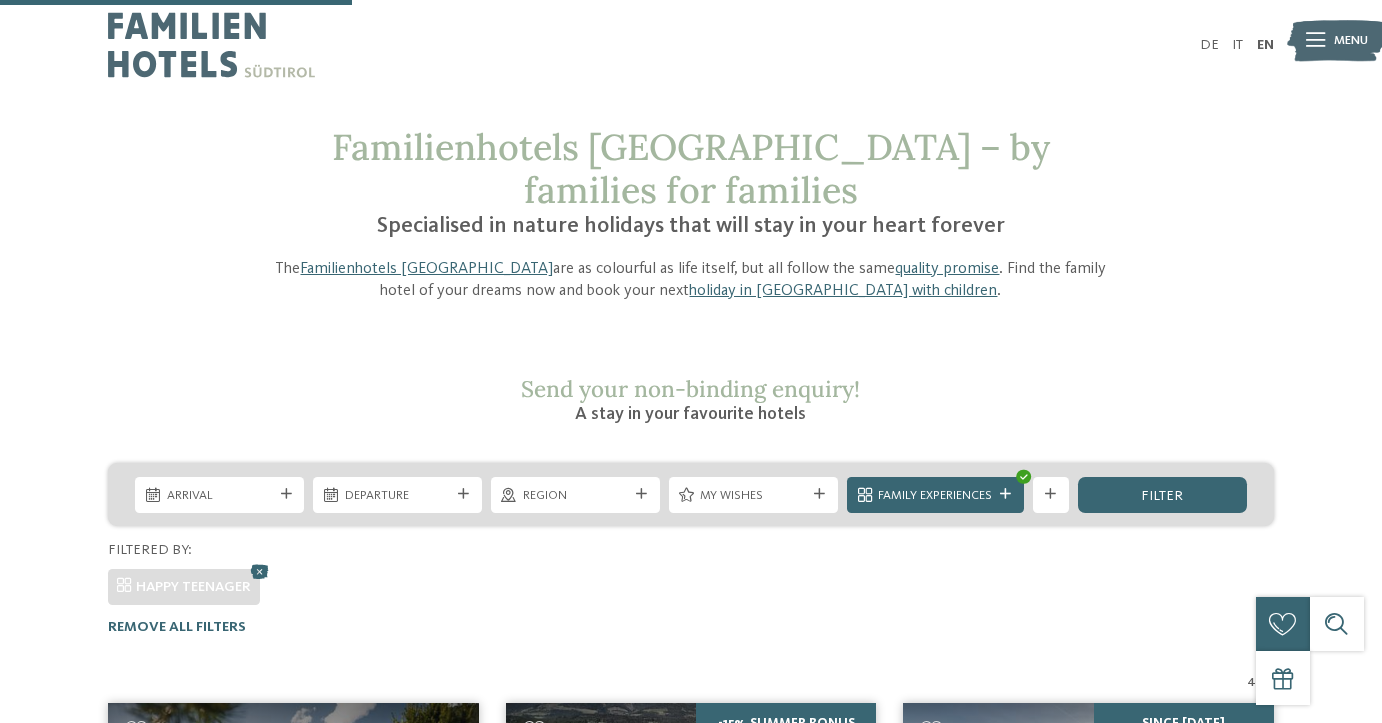 scroll, scrollTop: 533, scrollLeft: 0, axis: vertical 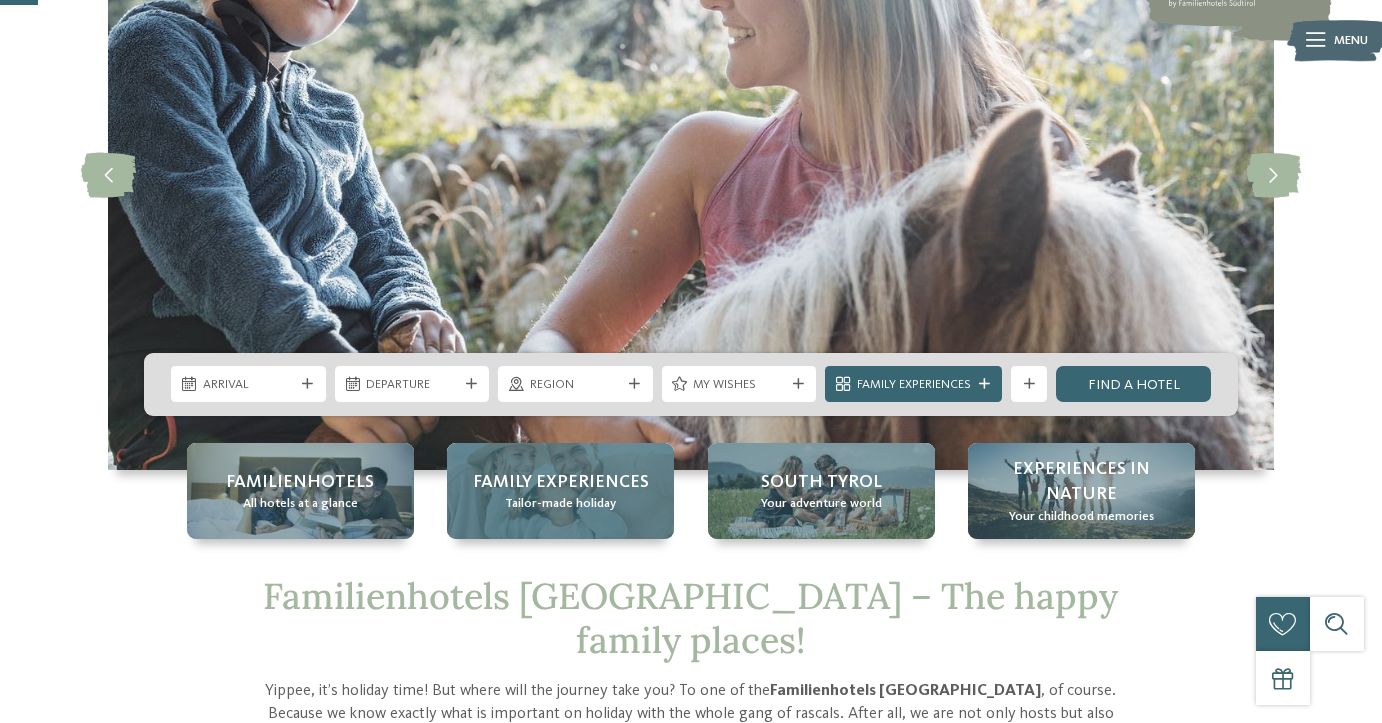 click on "Tailor-made holiday" at bounding box center (560, 504) 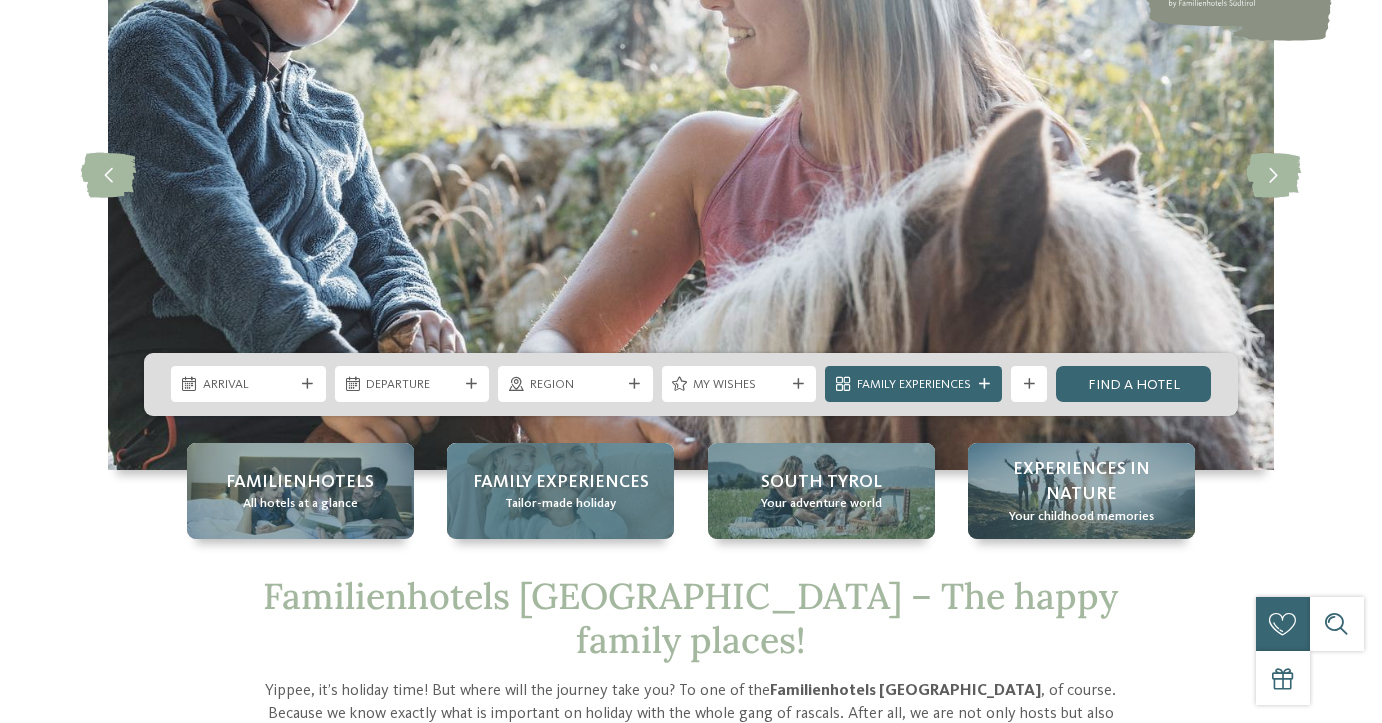scroll, scrollTop: 0, scrollLeft: 0, axis: both 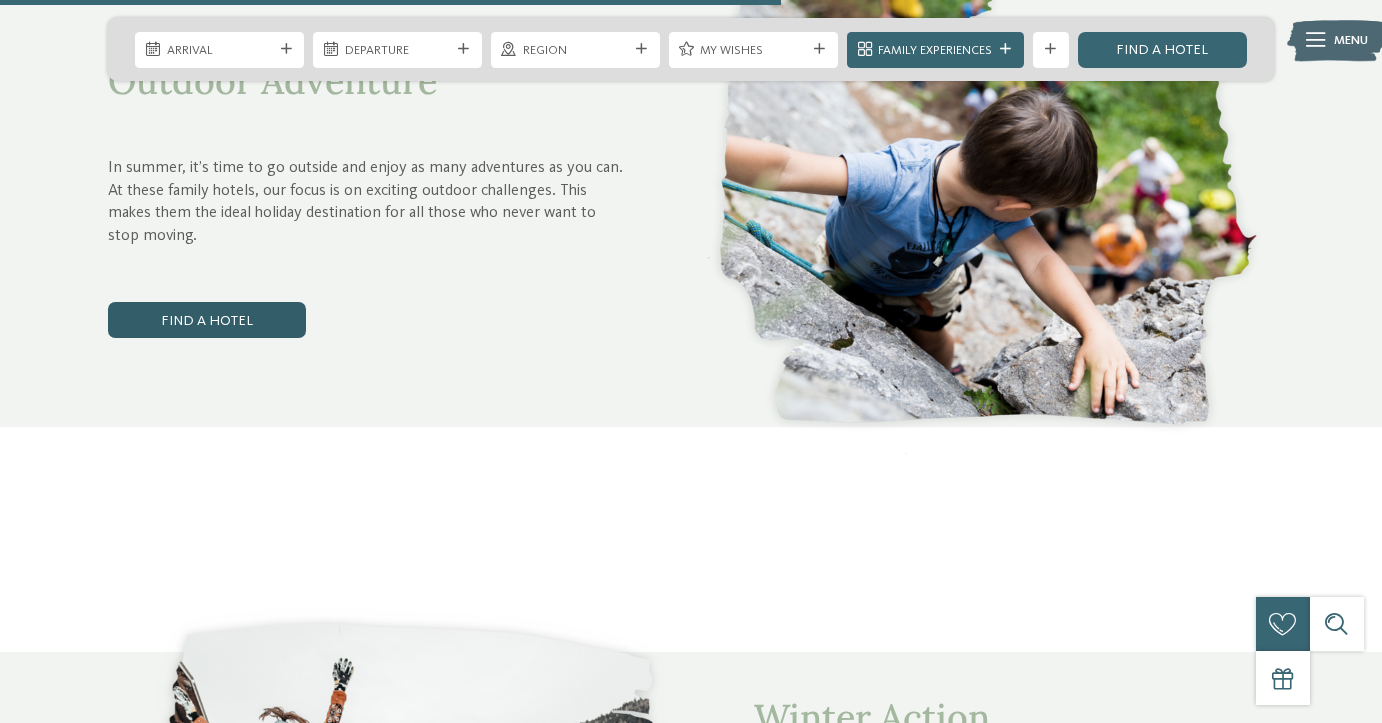 click on "Find a hotel" at bounding box center (207, 320) 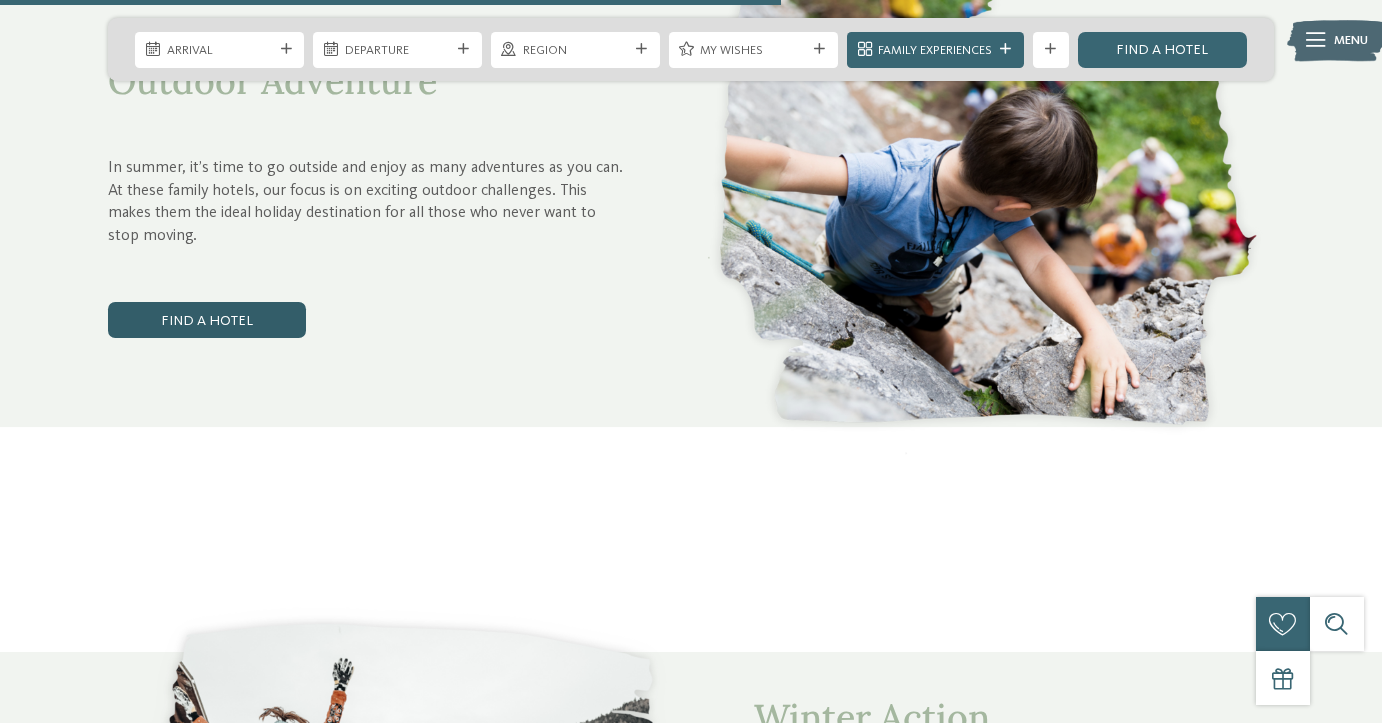 scroll, scrollTop: 0, scrollLeft: 0, axis: both 